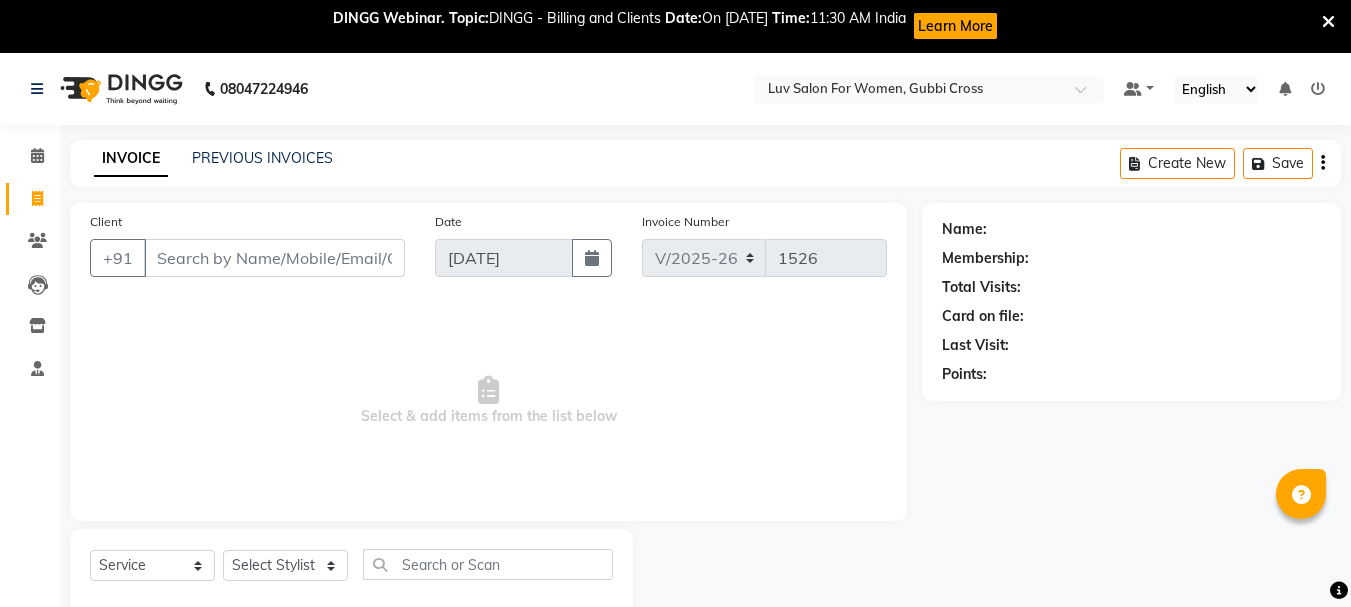 select on "7221" 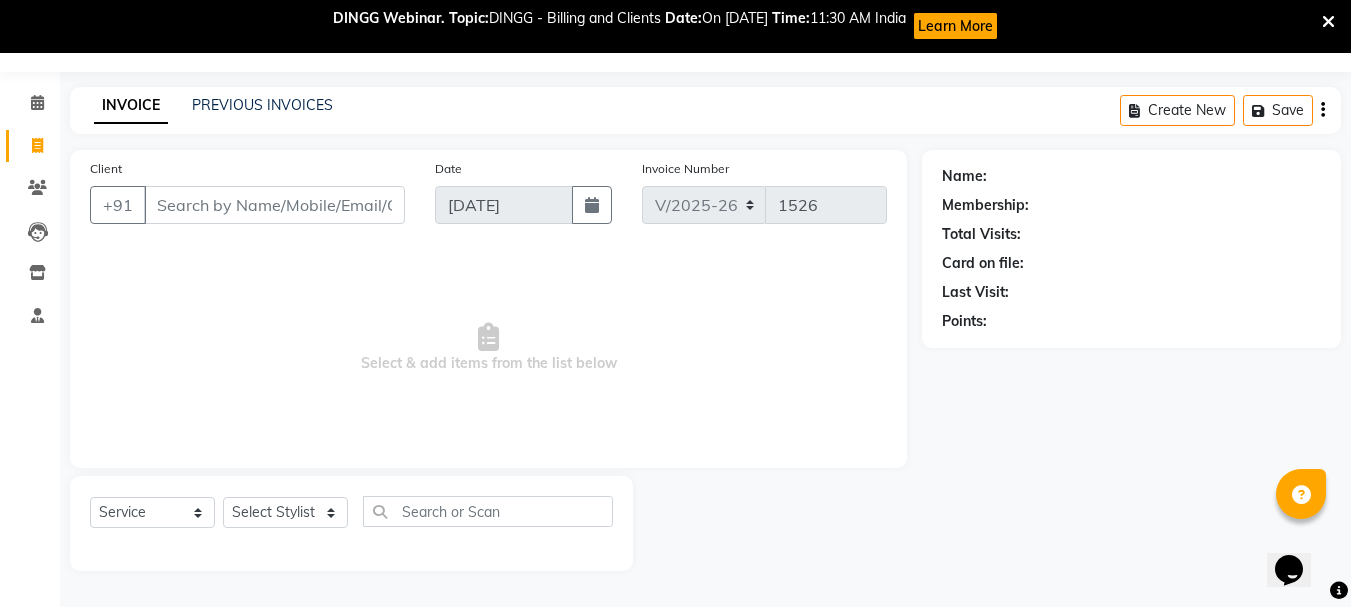 scroll, scrollTop: 0, scrollLeft: 0, axis: both 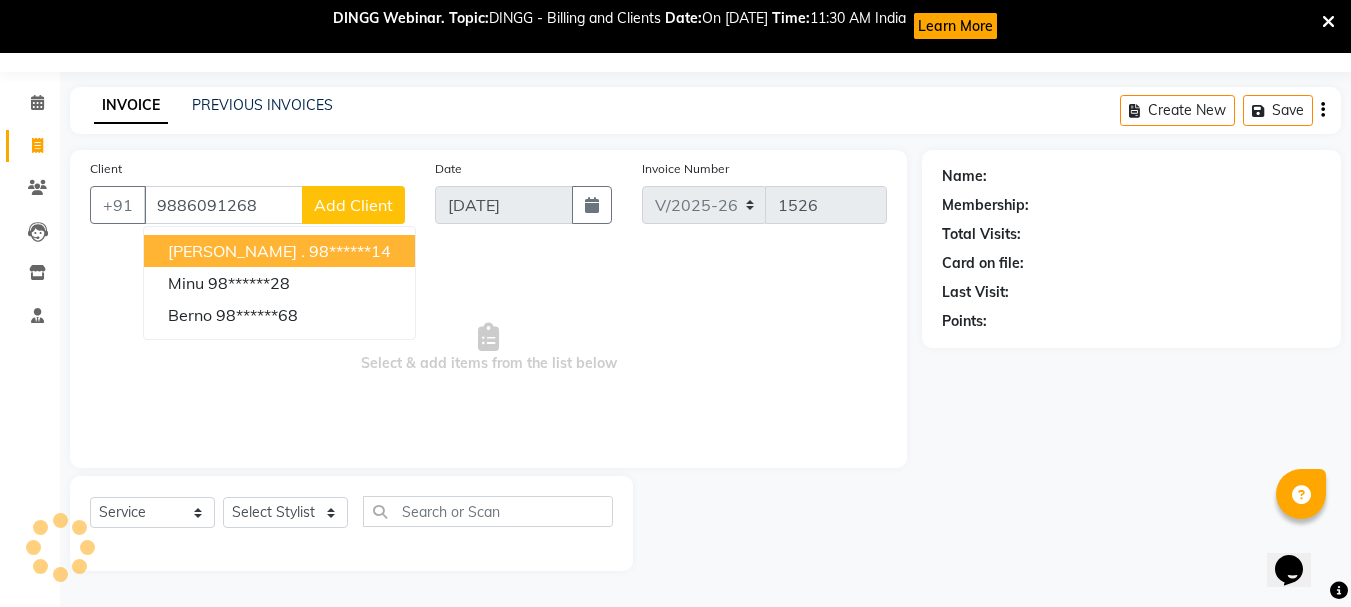 type on "9886091268" 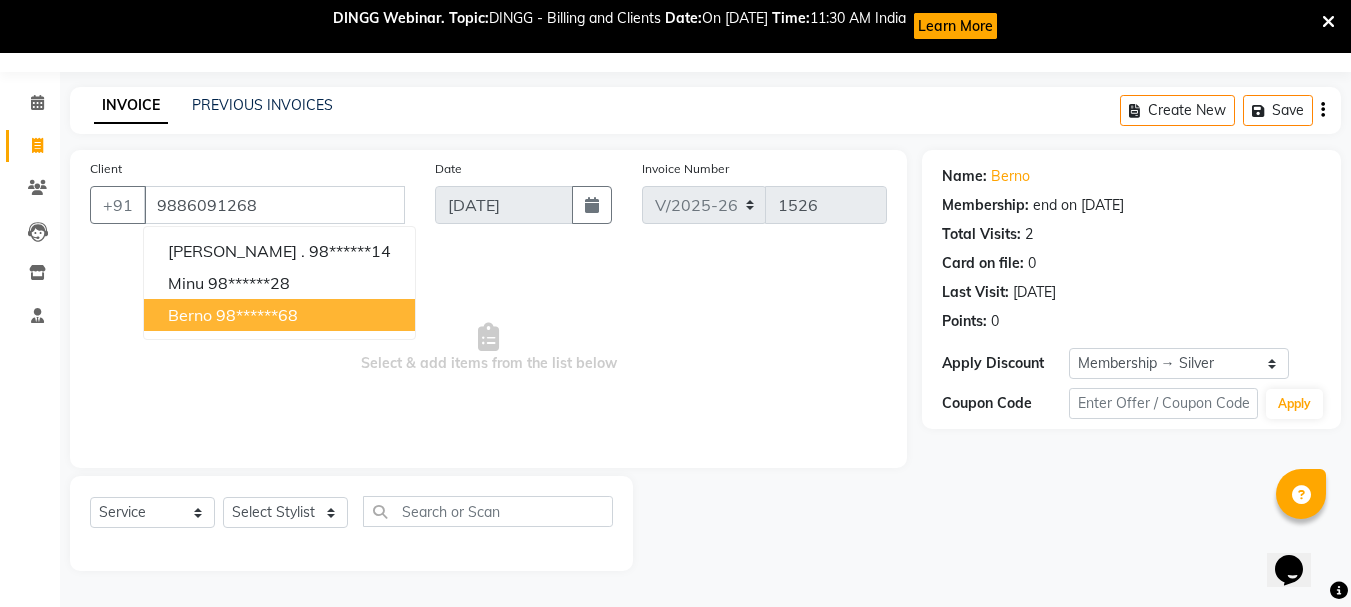 click on "98******68" at bounding box center (257, 315) 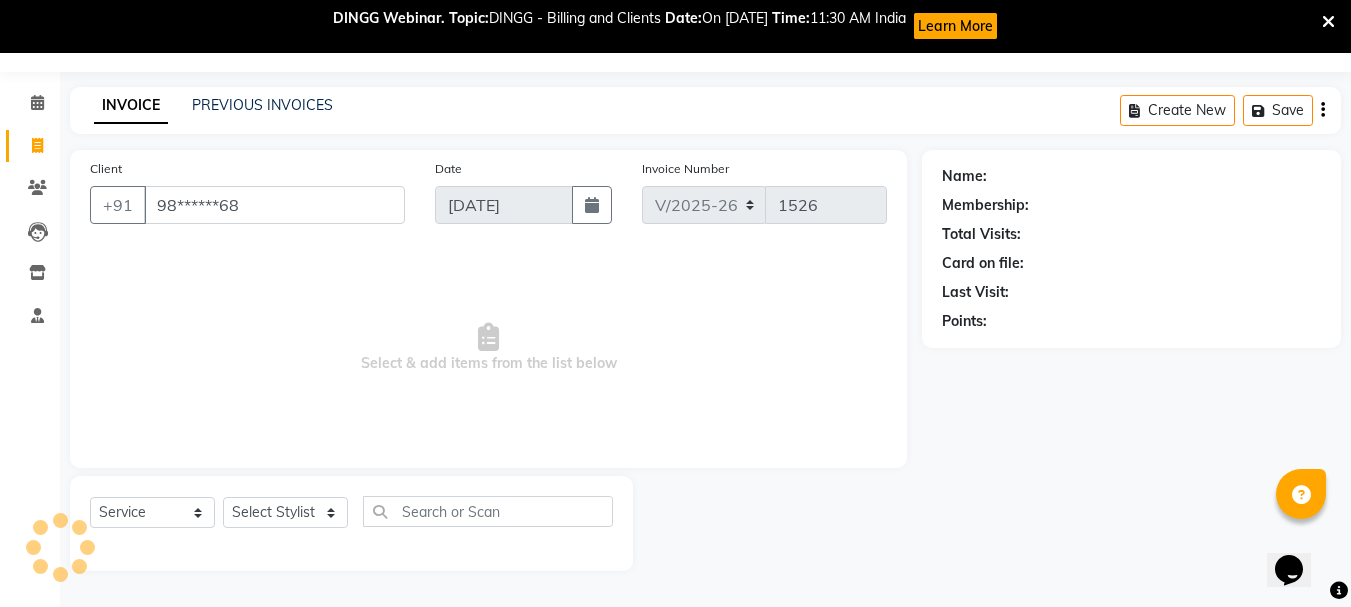 select on "1: Object" 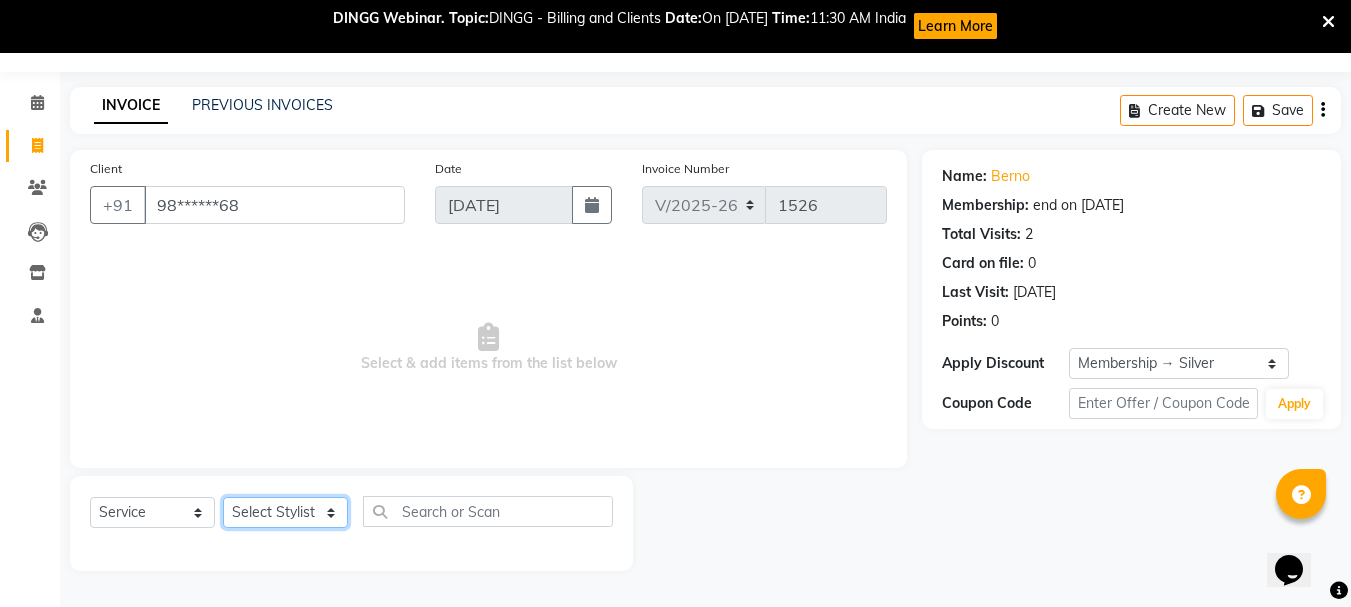 click on "Select Stylist Bhavani Buati [PERSON_NAME] Hriatpuii [PERSON_NAME] [PERSON_NAME] Salon Manager [PERSON_NAME] [PERSON_NAME] Ncy [PERSON_NAME]" 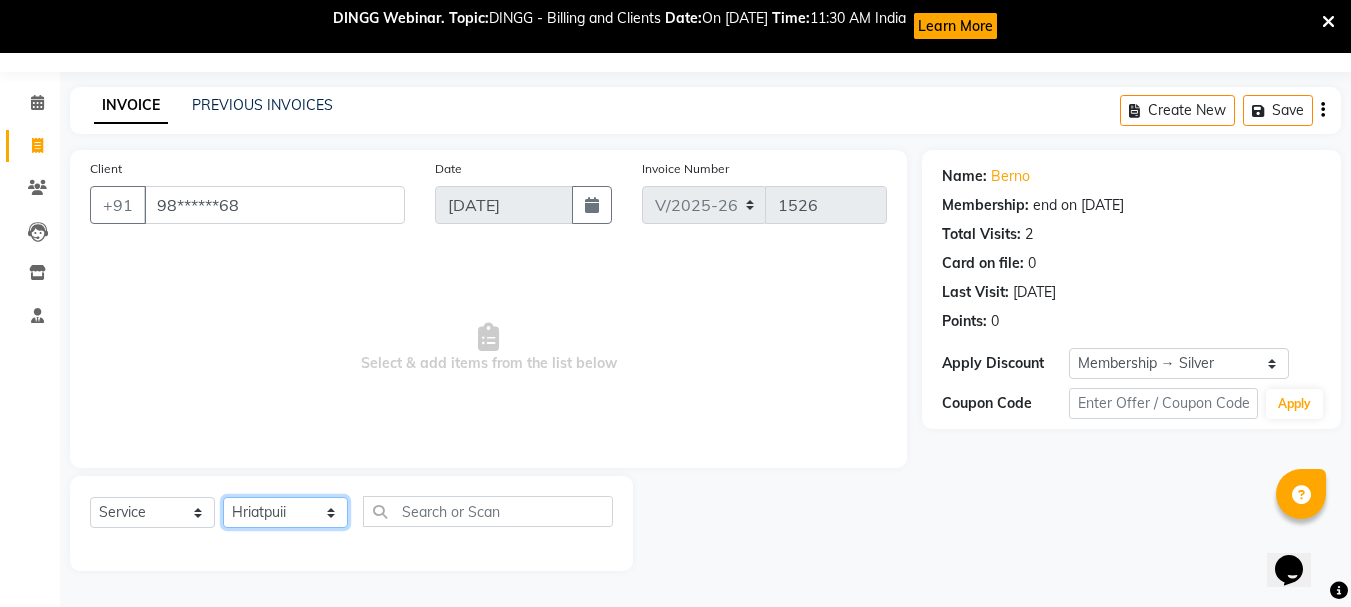 click on "Select Stylist Bhavani Buati [PERSON_NAME] Hriatpuii [PERSON_NAME] [PERSON_NAME] Salon Manager [PERSON_NAME] [PERSON_NAME] Ncy [PERSON_NAME]" 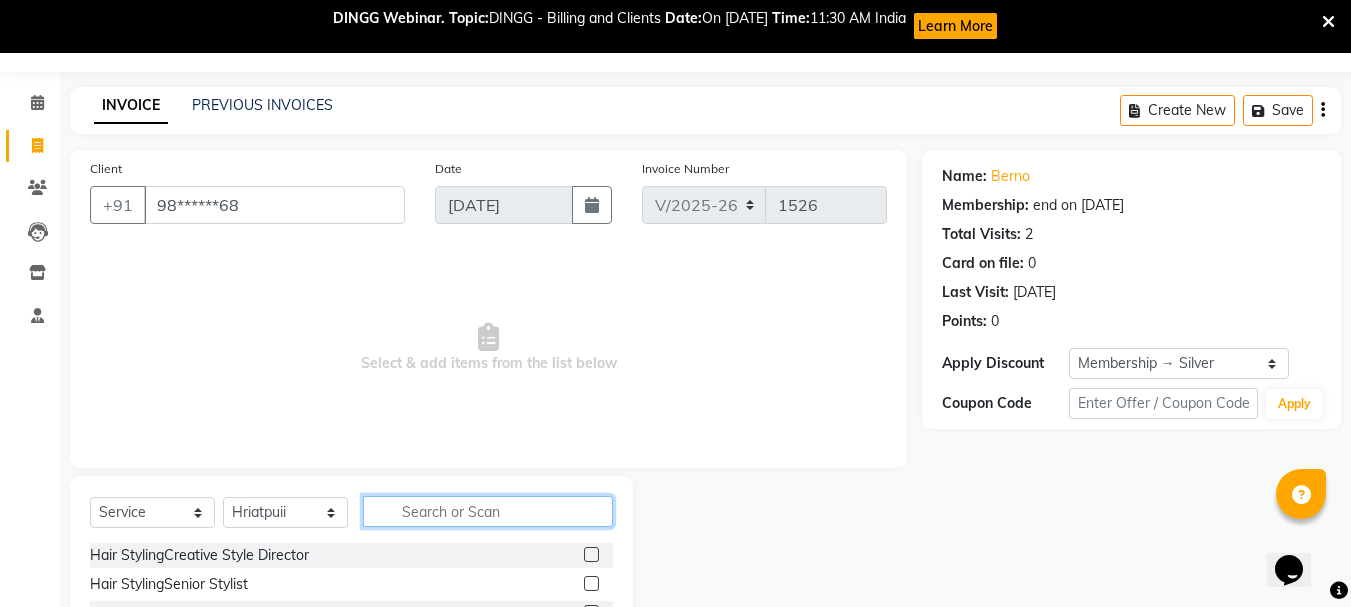 click 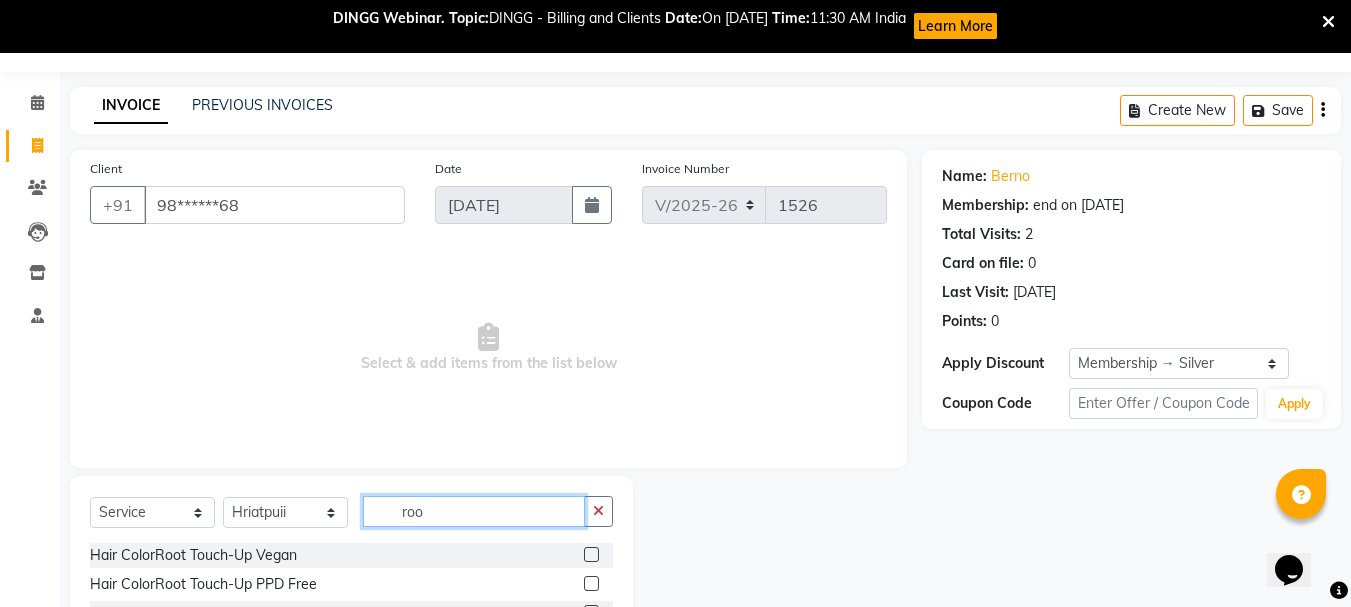type on "roo" 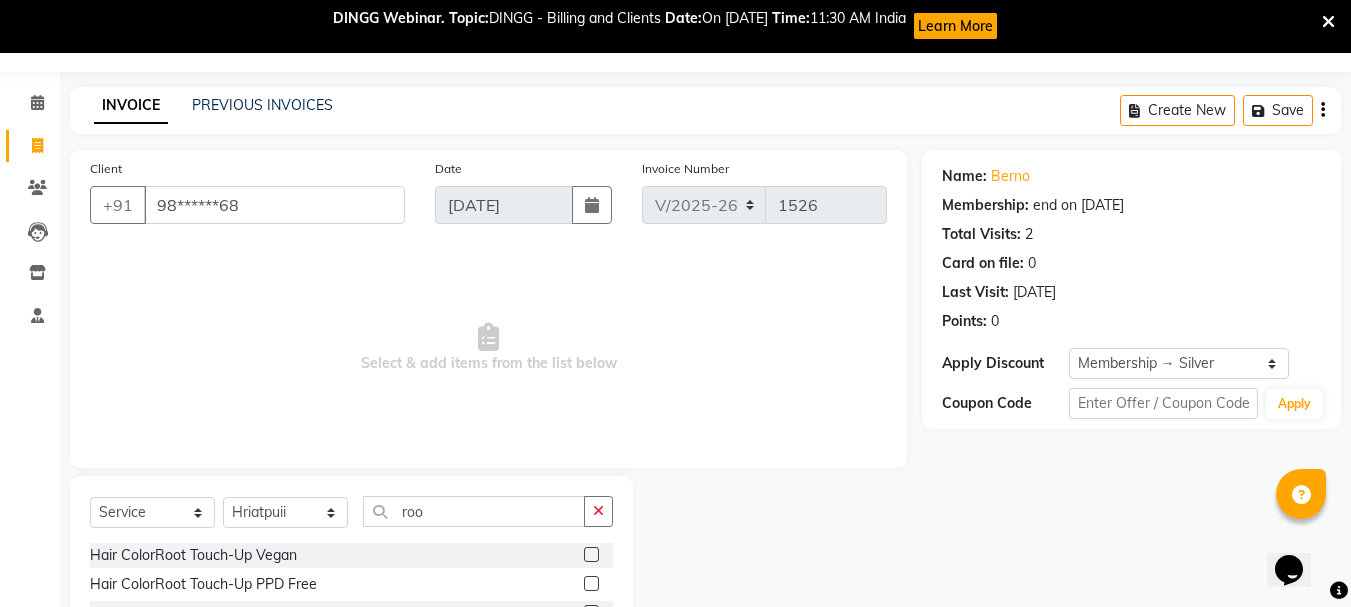click 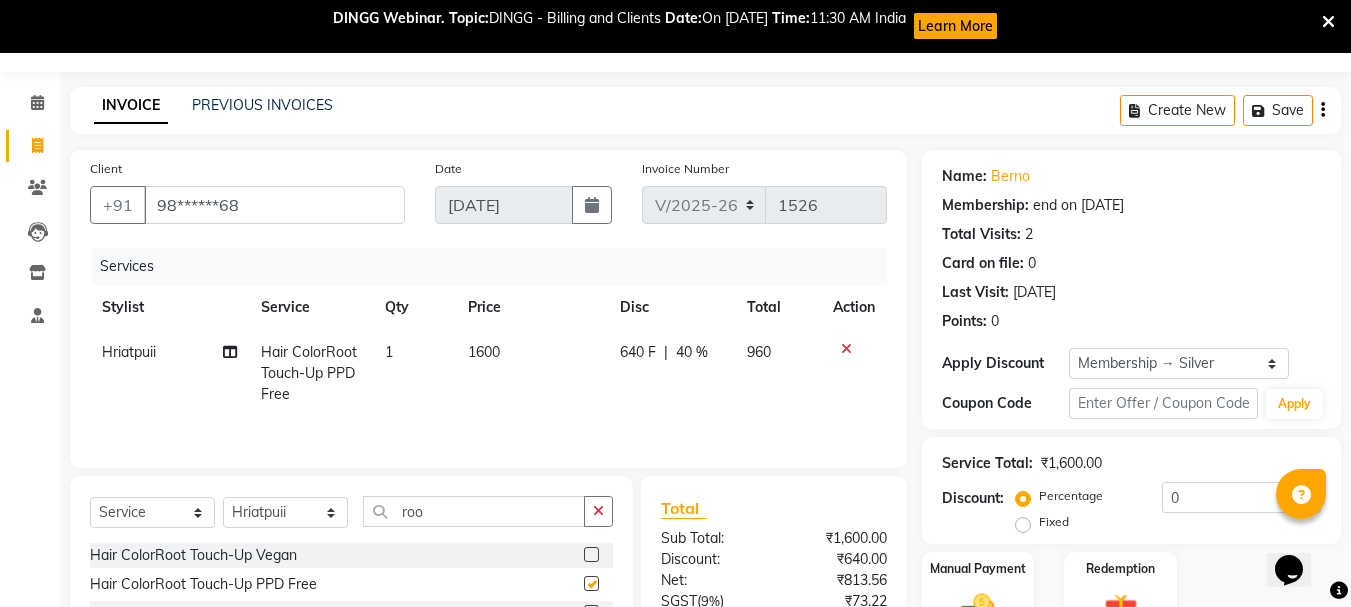 checkbox on "false" 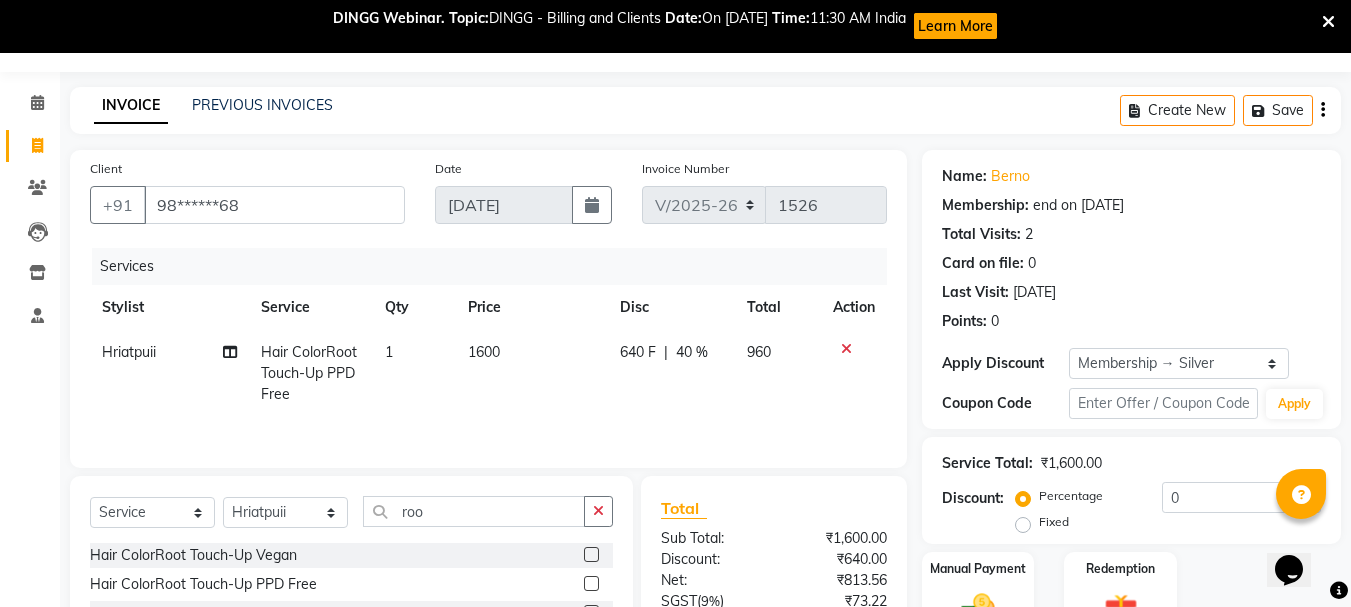 click 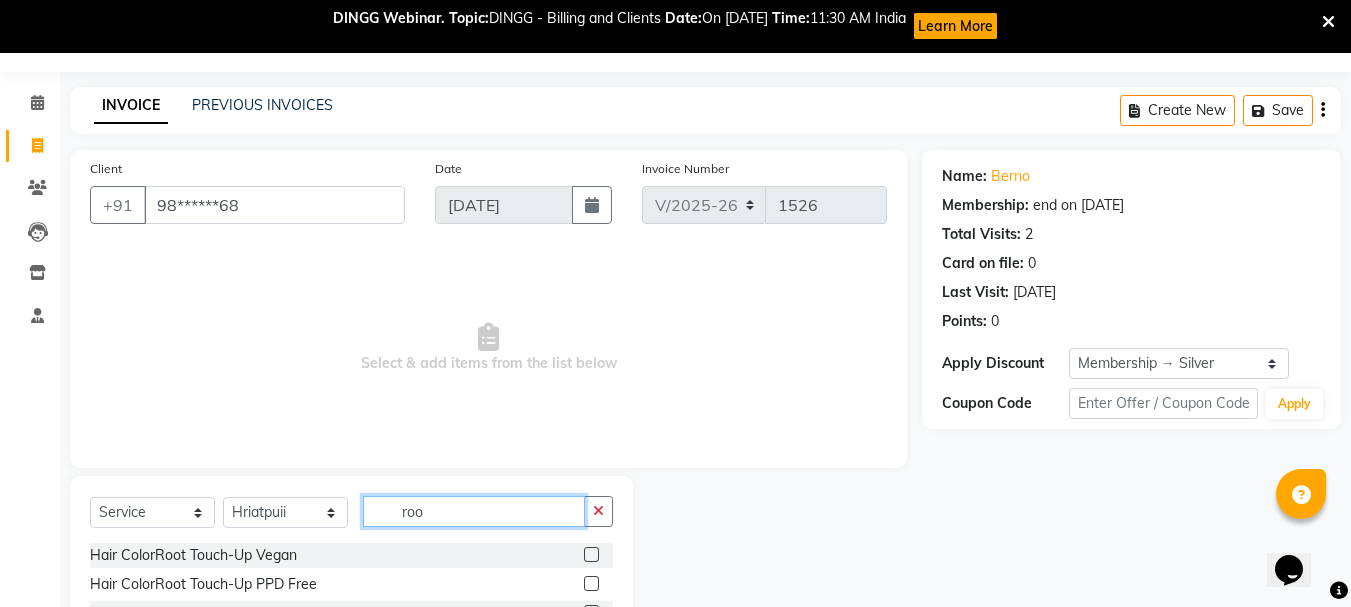 click on "roo" 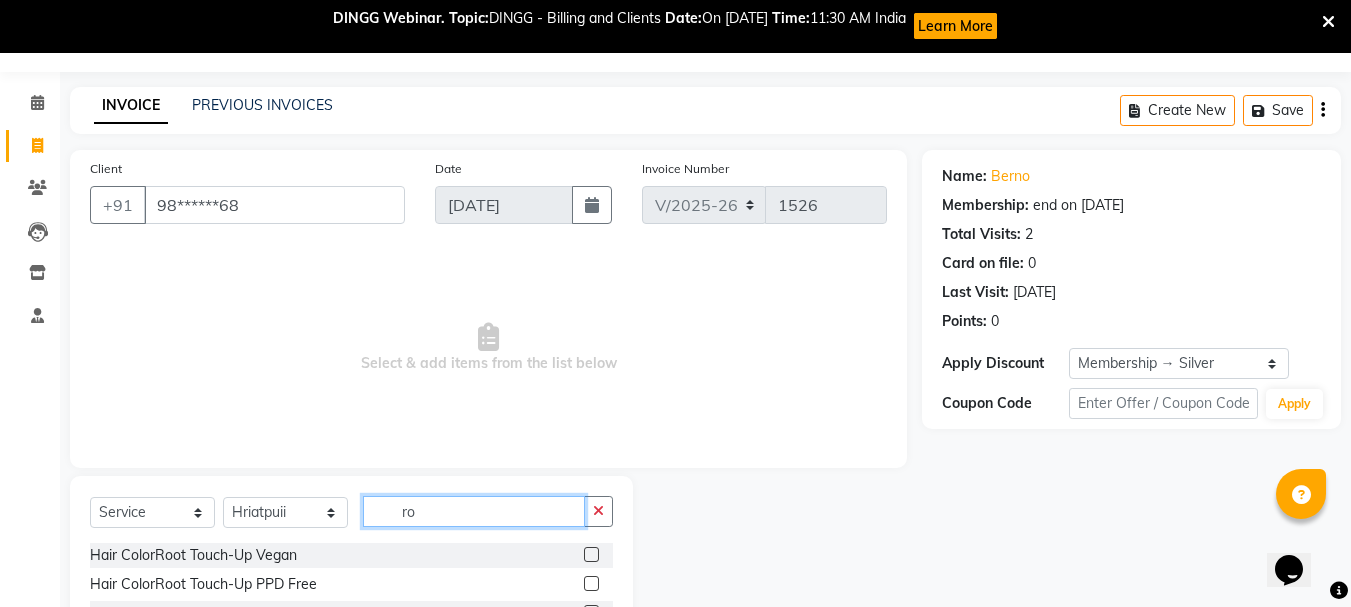 type on "r" 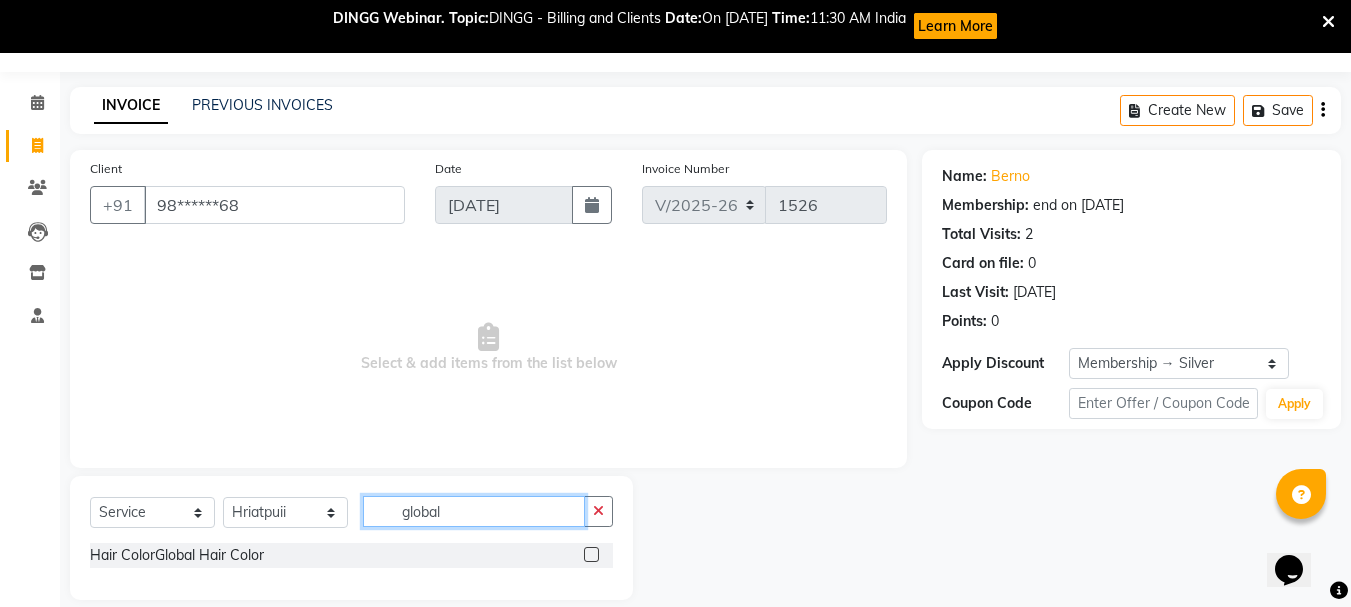 type on "global" 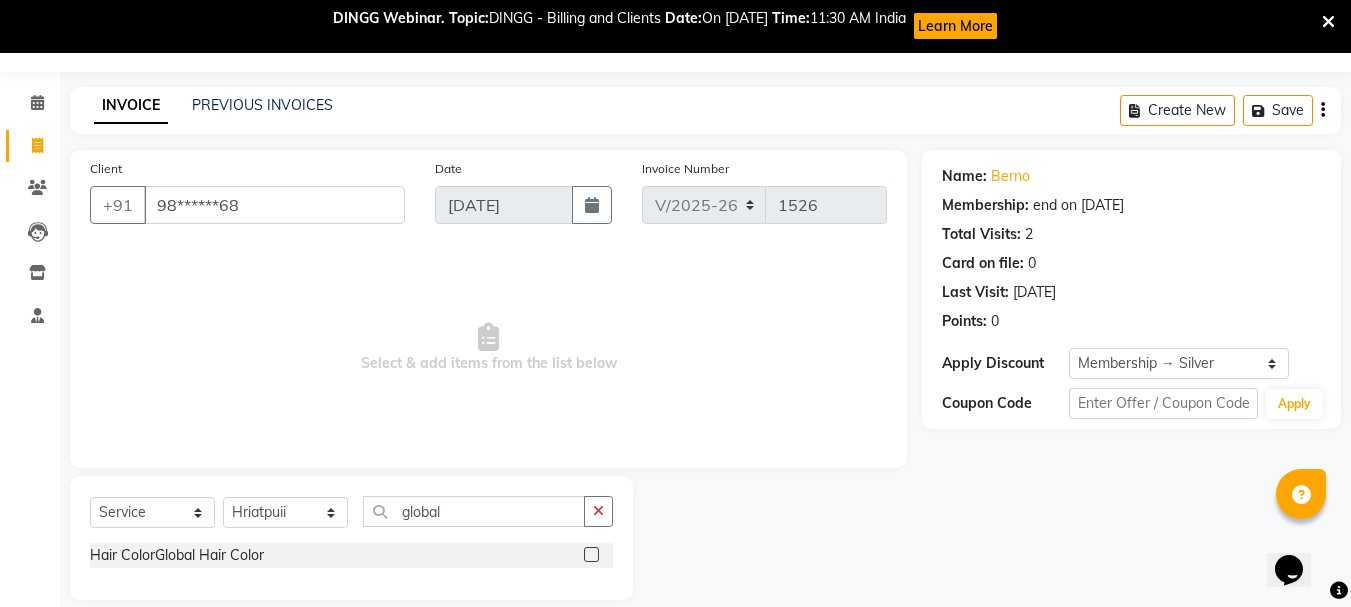 click 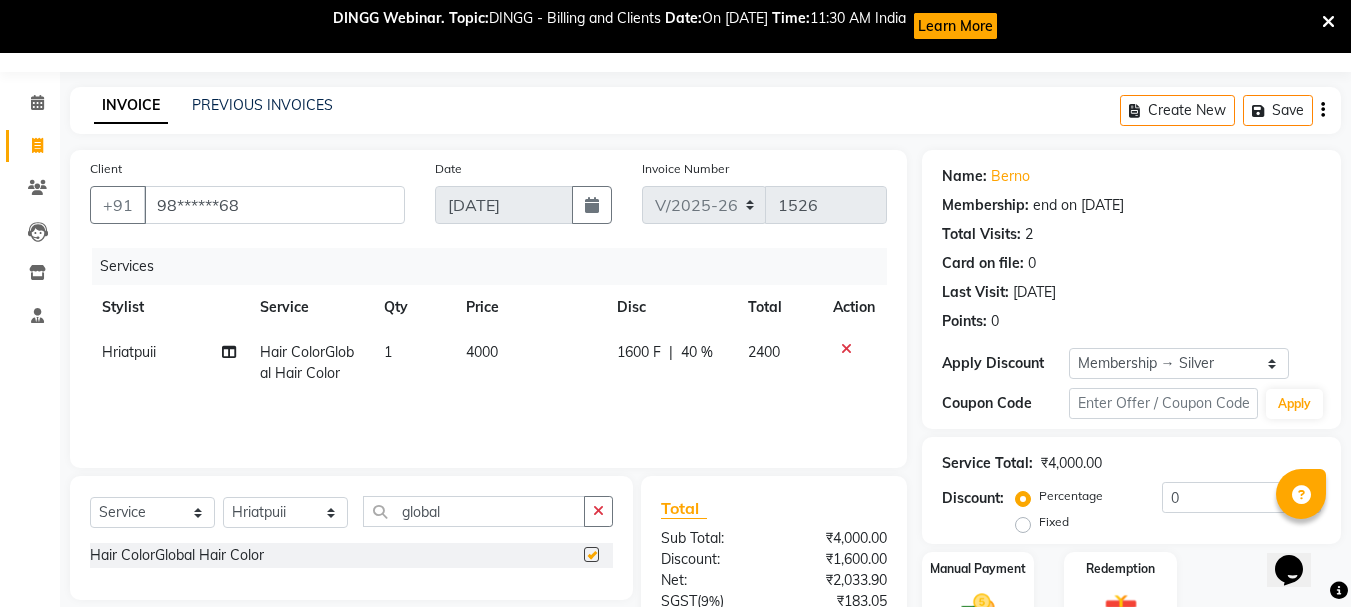 checkbox on "false" 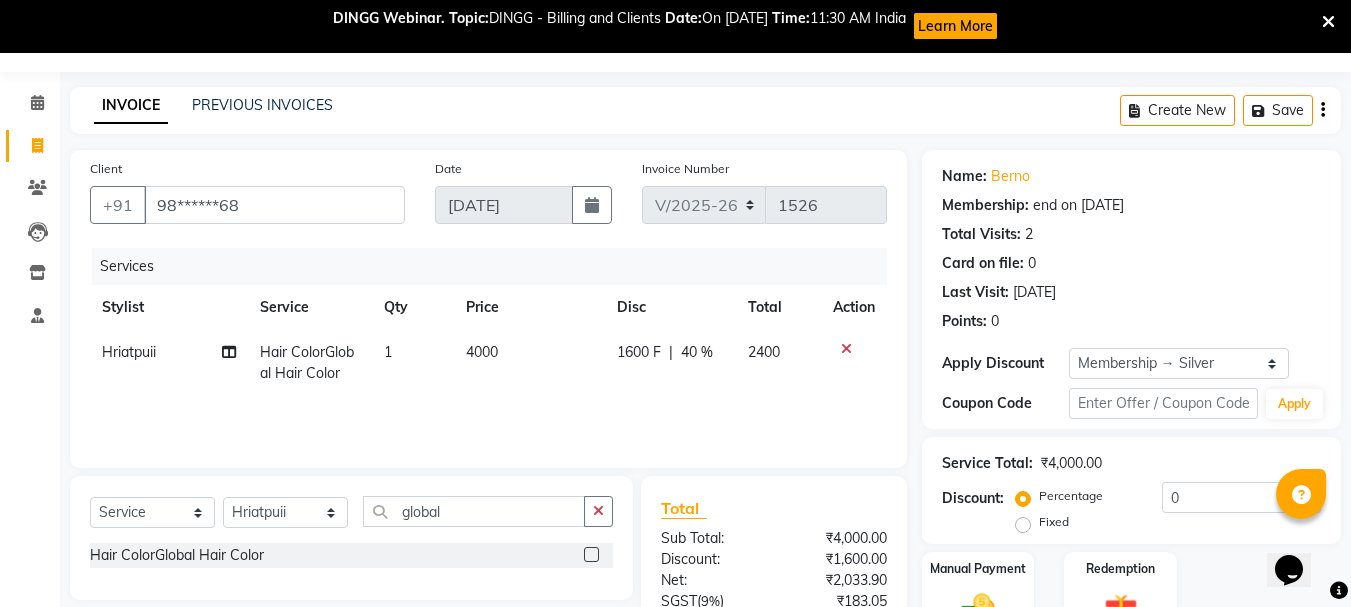 click on "4000" 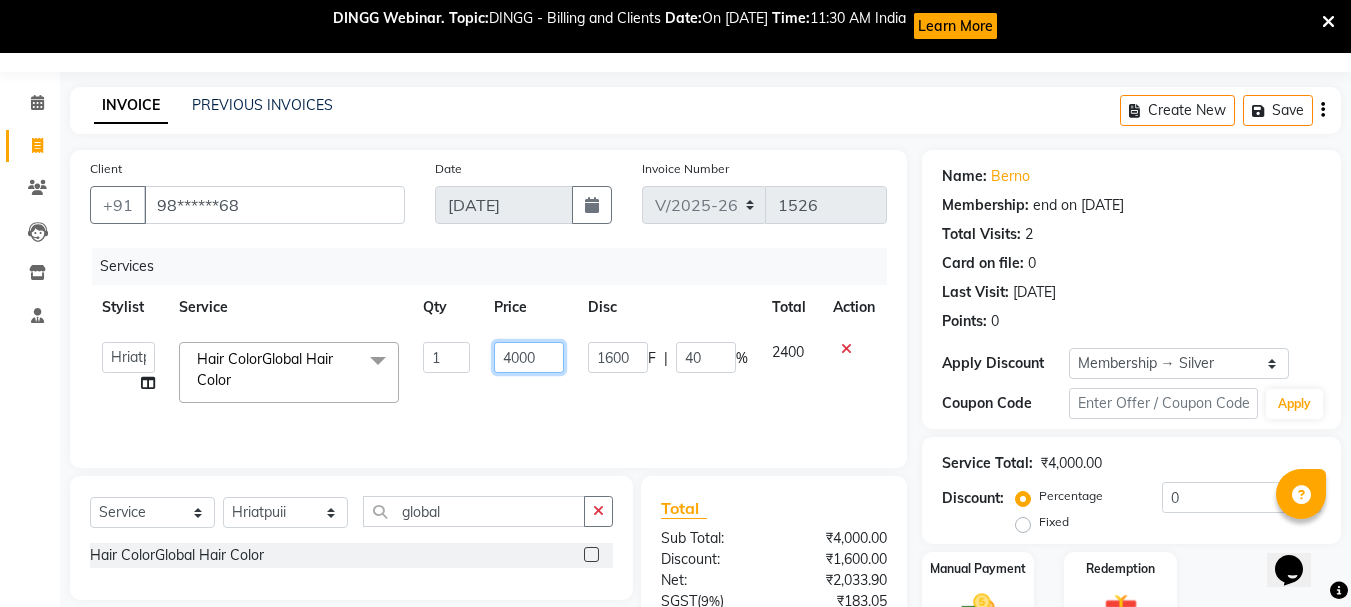 click on "4000" 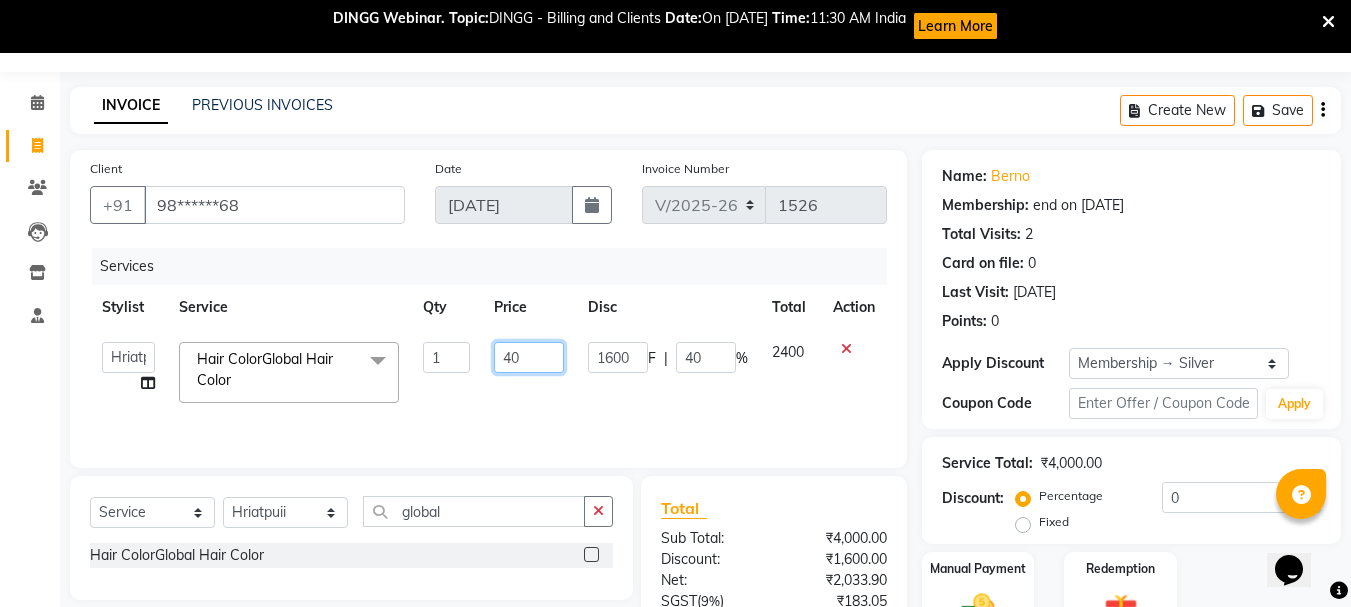 type on "4" 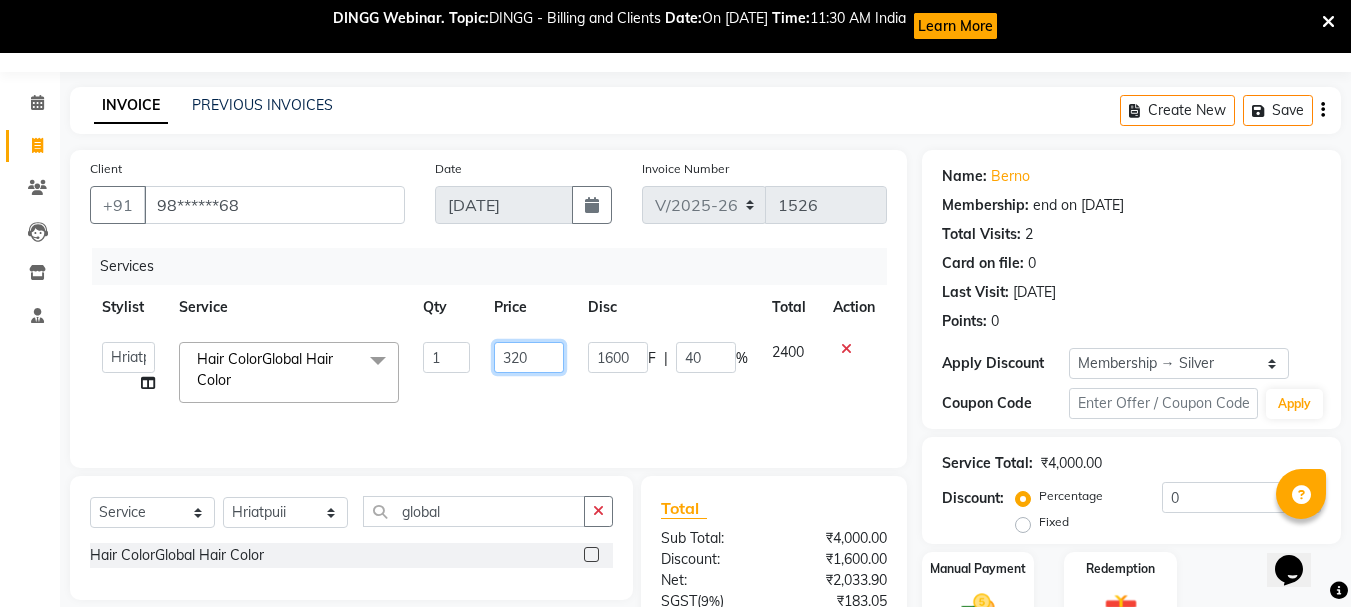 type on "3200" 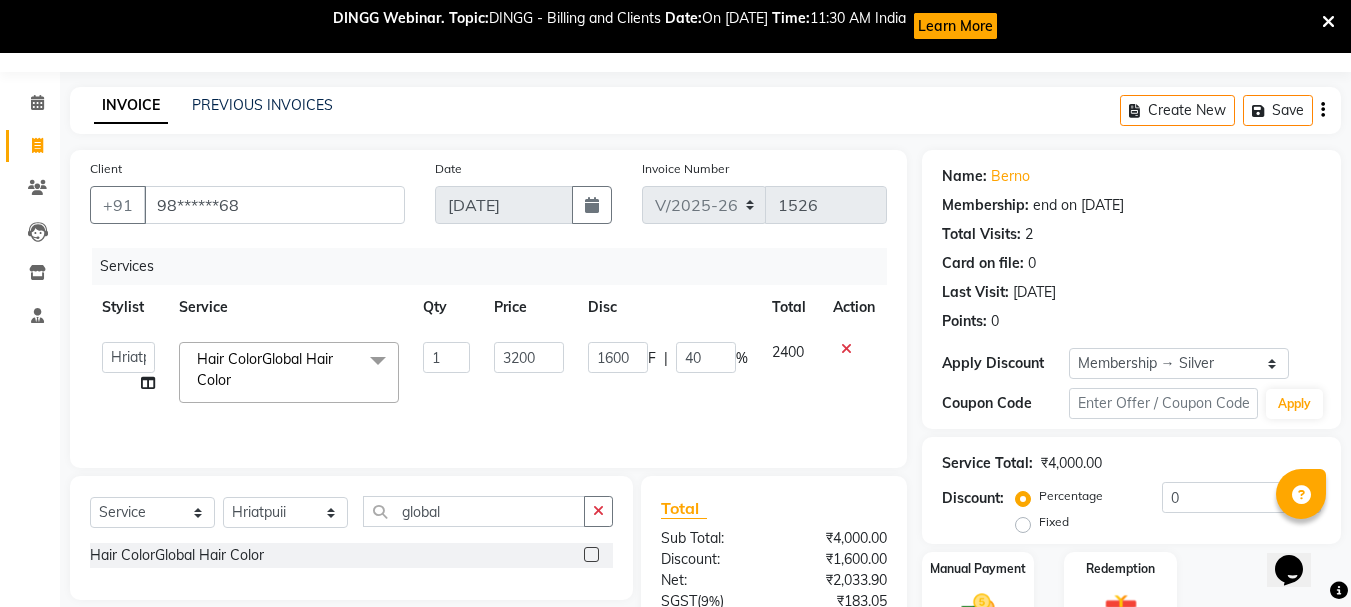 click on "Bhavani   Buati   Deepa   [PERSON_NAME]   Hriatpuii   [PERSON_NAME]   Kimi   [PERSON_NAME] Salon Manager   [PERSON_NAME]   [PERSON_NAME]   Ncy   [PERSON_NAME]   [PERSON_NAME]   Zovi  Hair ColorGlobal Hair Color  x Hair StylingCreative Style Director Hair StylingSenior Stylist Hair StylingStylist Hair StylingBlunt Hair Cut Hair StylingFringe Hair StylingKids Hair Cut (below 6 years) Hair StylingShampoo & Conditioning Hair StylingBlow-dry Hair StylingIroning Hair StylingTong Curls Hair Accessories Hair ColorRoot Touch-Up Vegan Hair ColorRoot Touch-Up PPD Free Hair ColorRoot Touch-Up [MEDICAL_DATA] Free Hair ColorHighlights (Per Foil) Hair ColorHighlights with pre lightener (Per Foil) Hair ColorCrazy Hair Color (Per Foil) Hair ColorGlobal Hair Color Hair ColorBalayage/Ombre Henna Hair Toning Hair & Scalp TreatmentHair Spa - [PERSON_NAME] Butter Hair & Scalp TreatmentHair Spa - Nashi Hair & Scalp TreatmentRisana Hair & Scalp TreatmentQOD F4st Hair & Scalp TreatmentHair Spa - Nourishing & Repair Hair & Scalp TreatmentOlaplex" 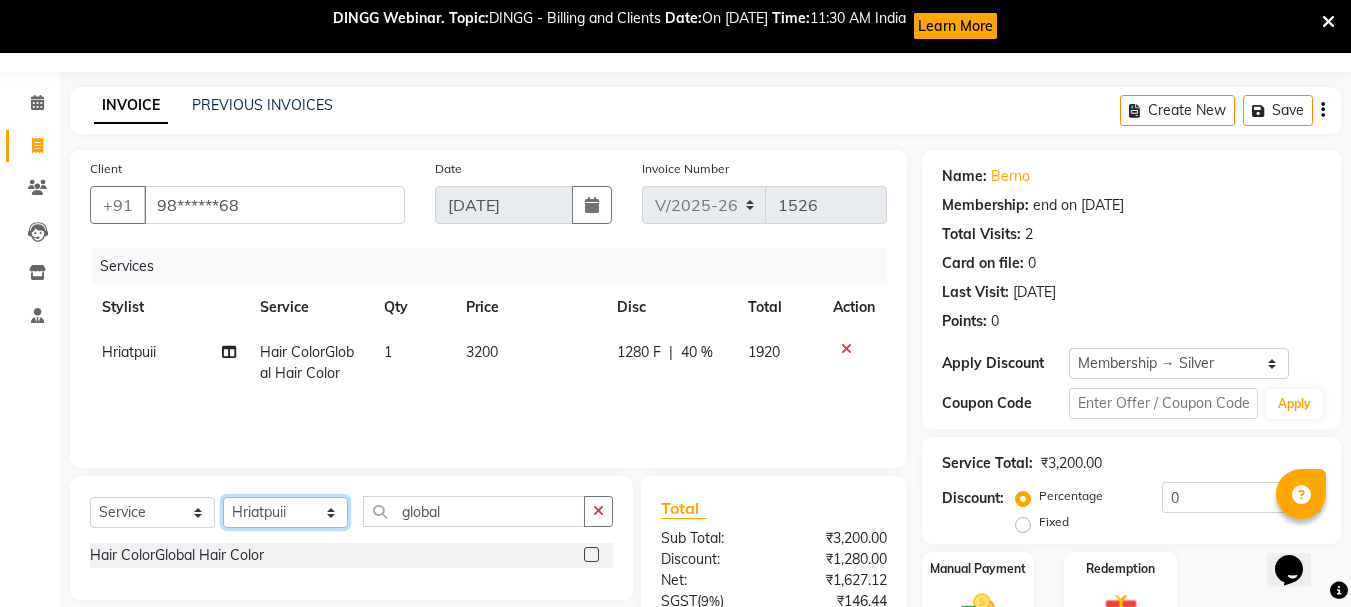 click on "Select Stylist Bhavani Buati [PERSON_NAME] Hriatpuii [PERSON_NAME] [PERSON_NAME] Salon Manager [PERSON_NAME] [PERSON_NAME] Ncy [PERSON_NAME]" 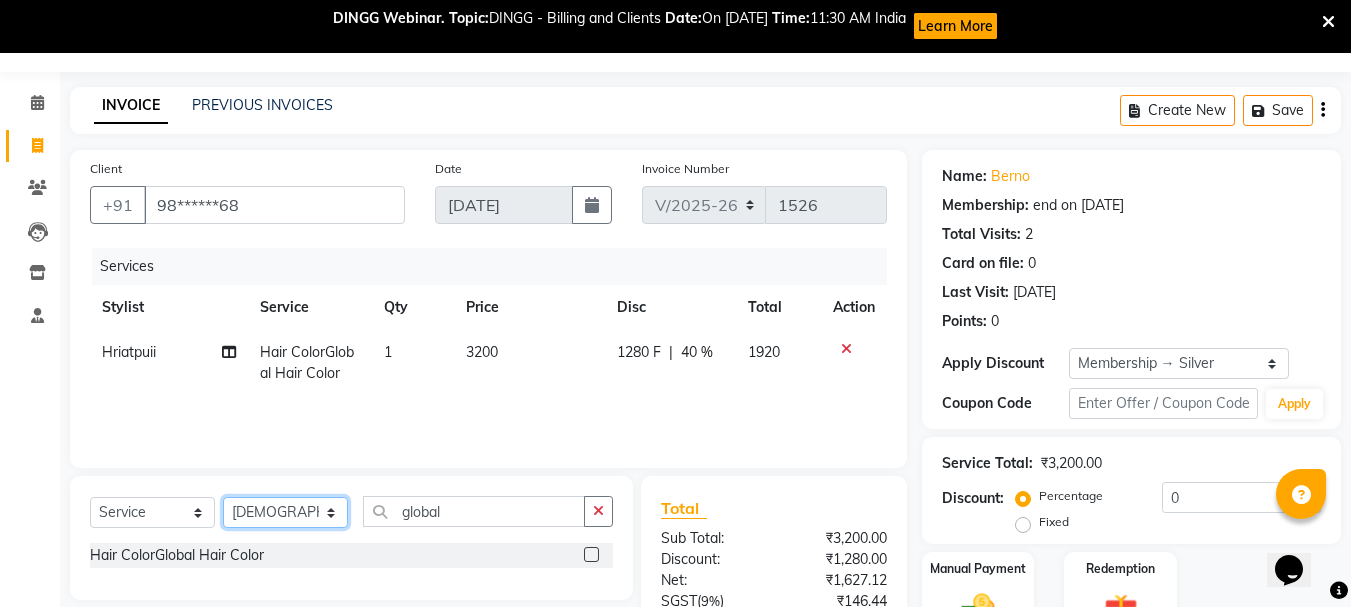 click on "Select Stylist Bhavani Buati [PERSON_NAME] Hriatpuii [PERSON_NAME] [PERSON_NAME] Salon Manager [PERSON_NAME] [PERSON_NAME] Ncy [PERSON_NAME]" 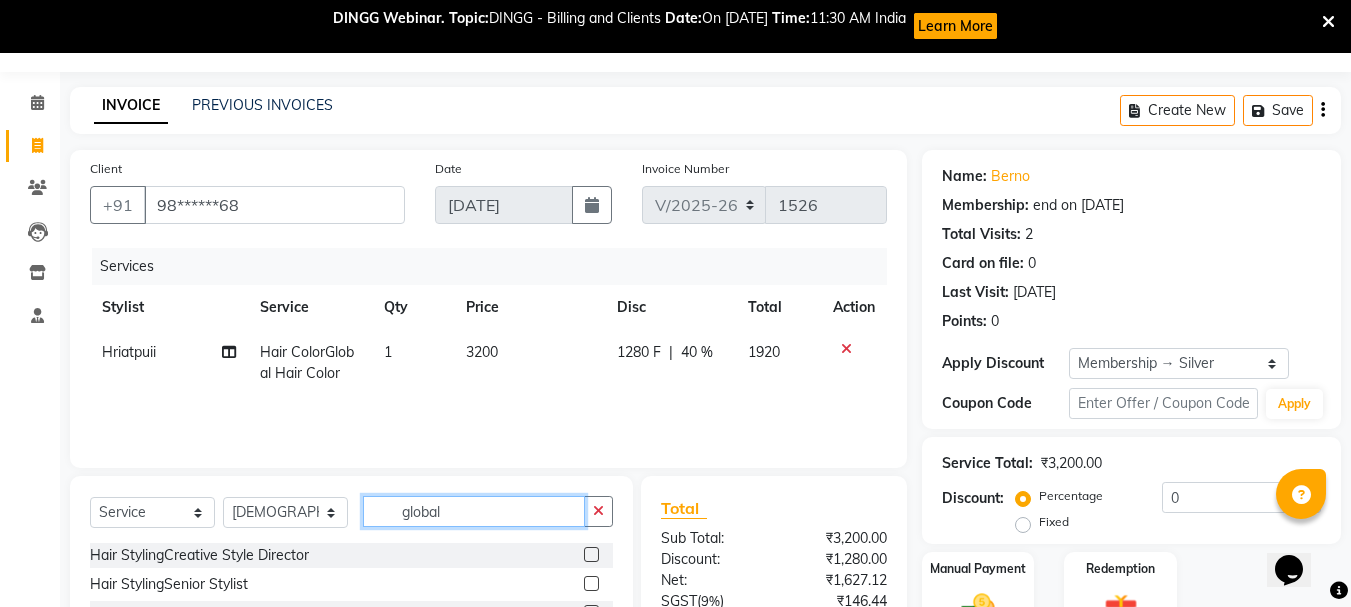 click on "global" 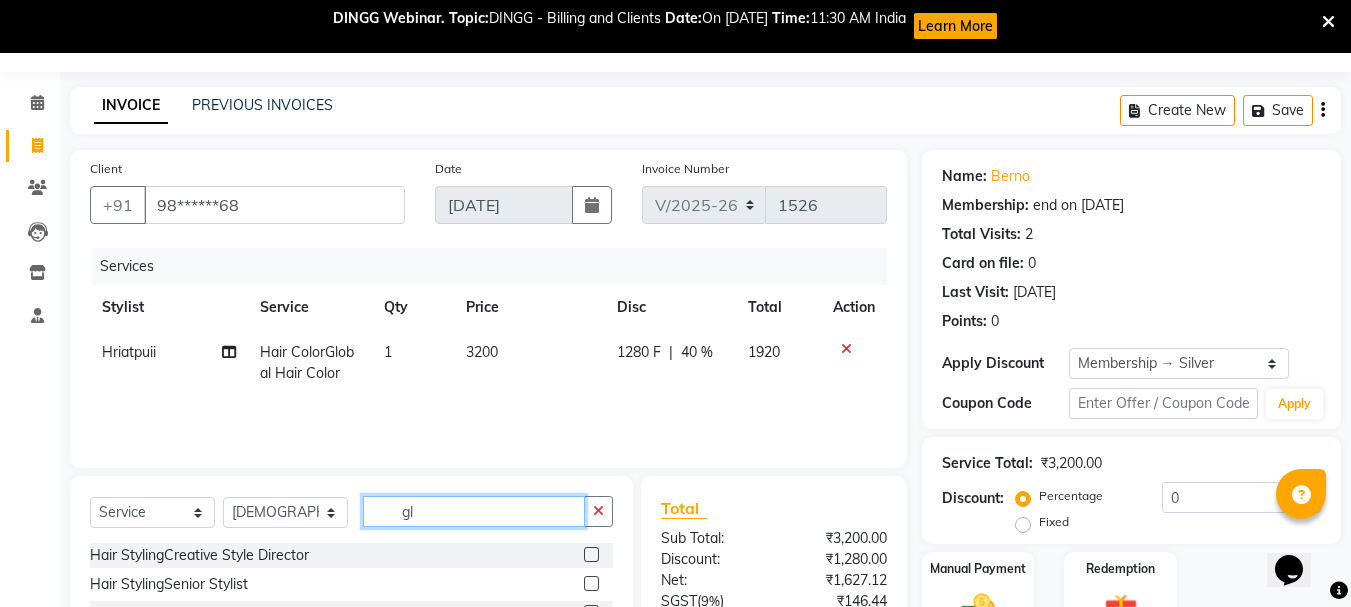 type on "g" 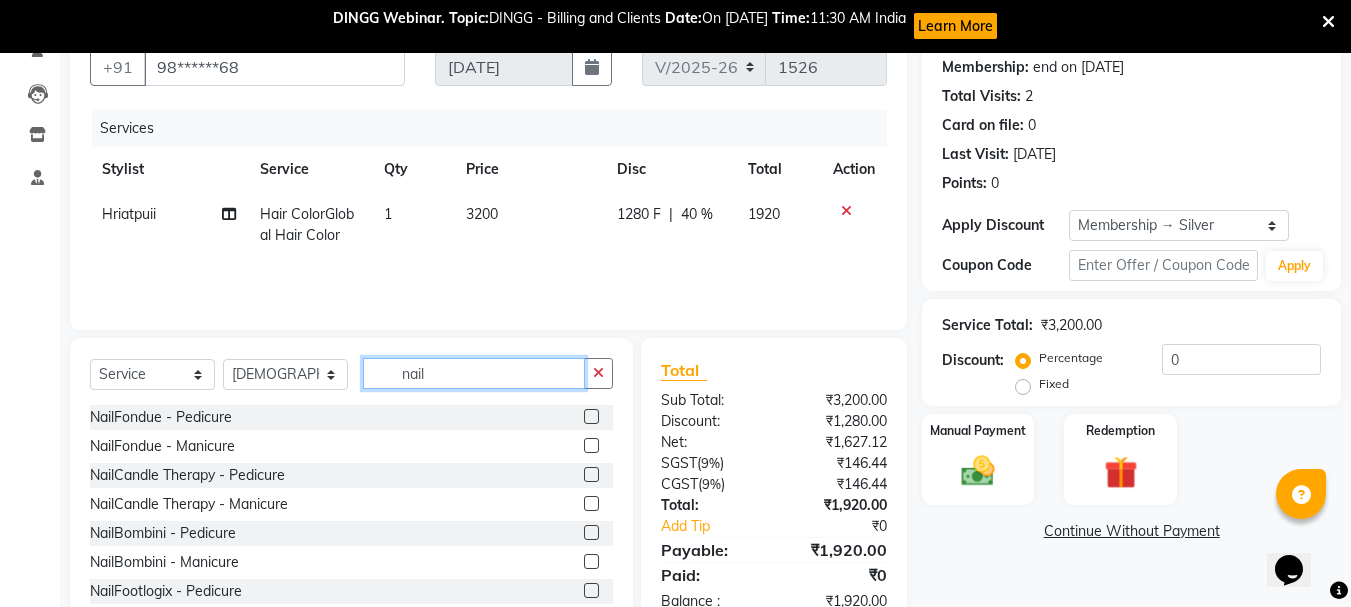 scroll, scrollTop: 247, scrollLeft: 0, axis: vertical 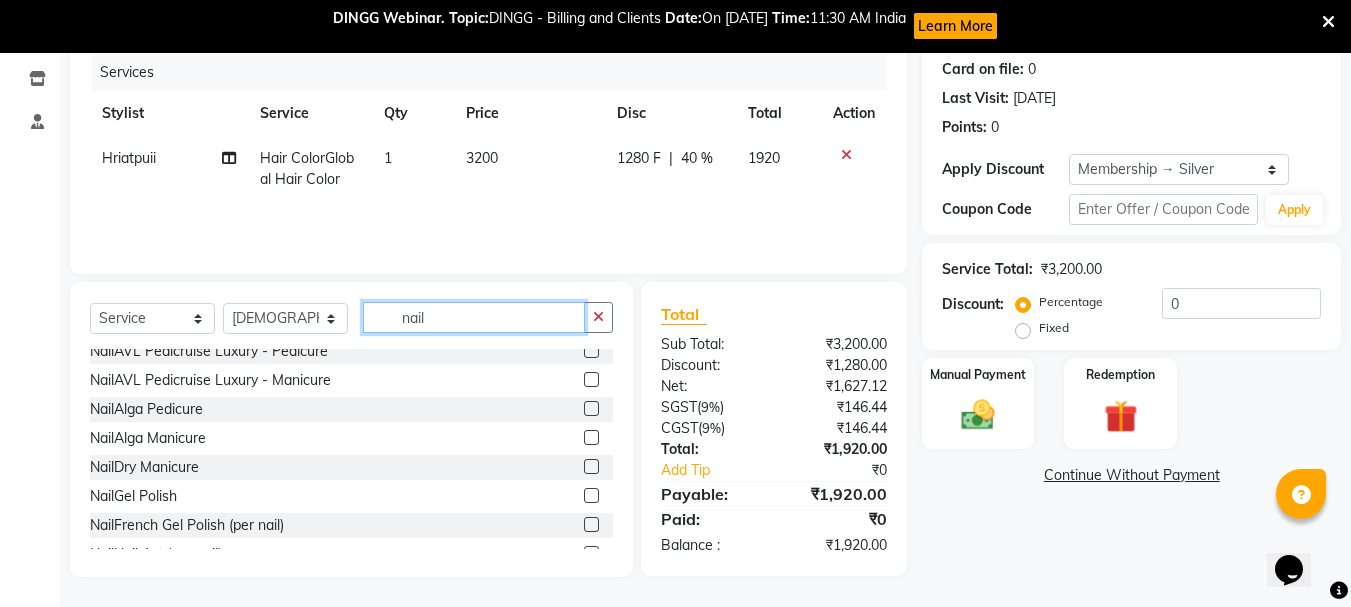 type on "nail" 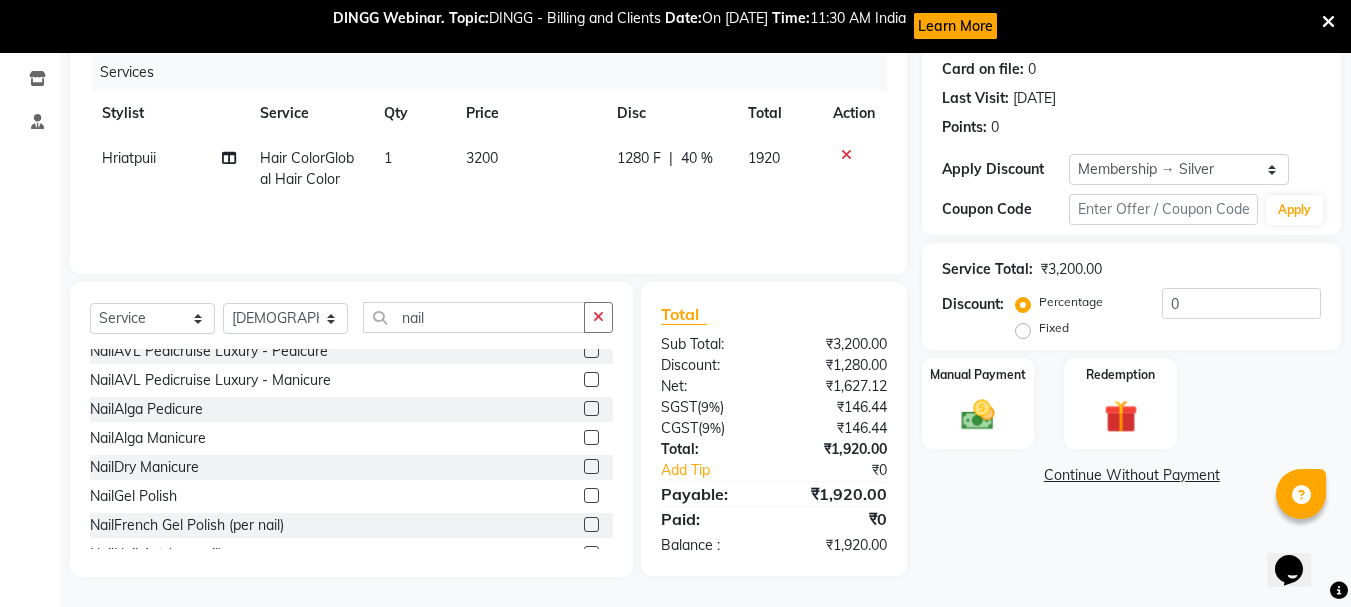 click 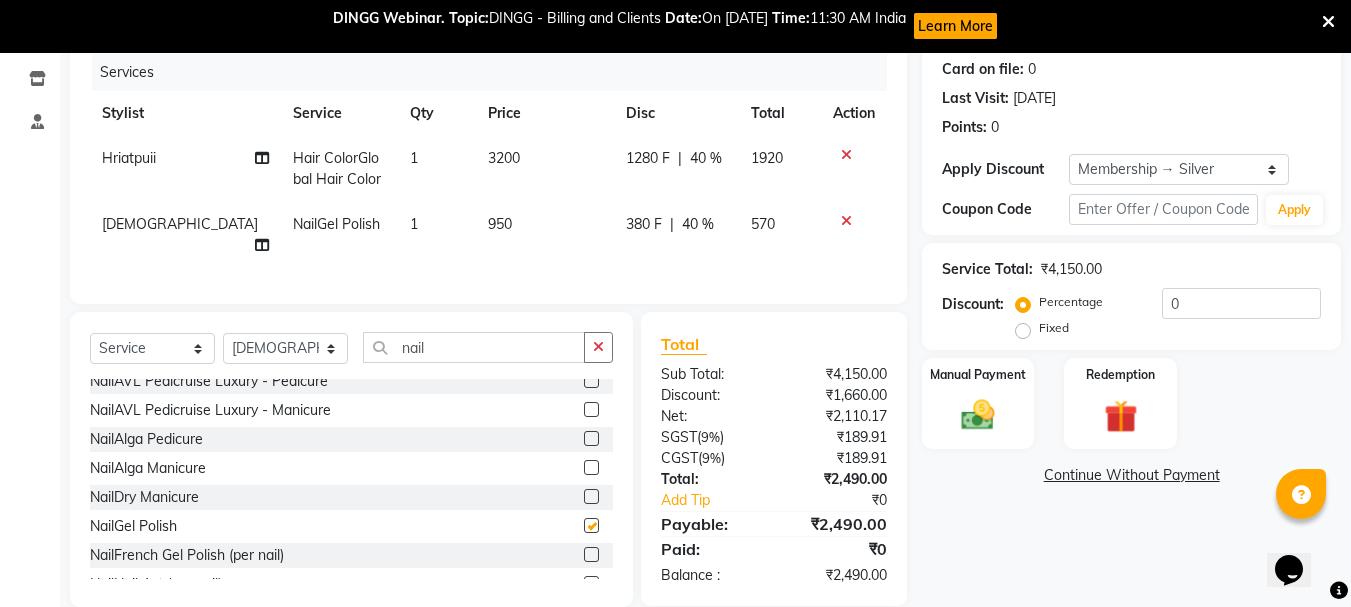 checkbox on "false" 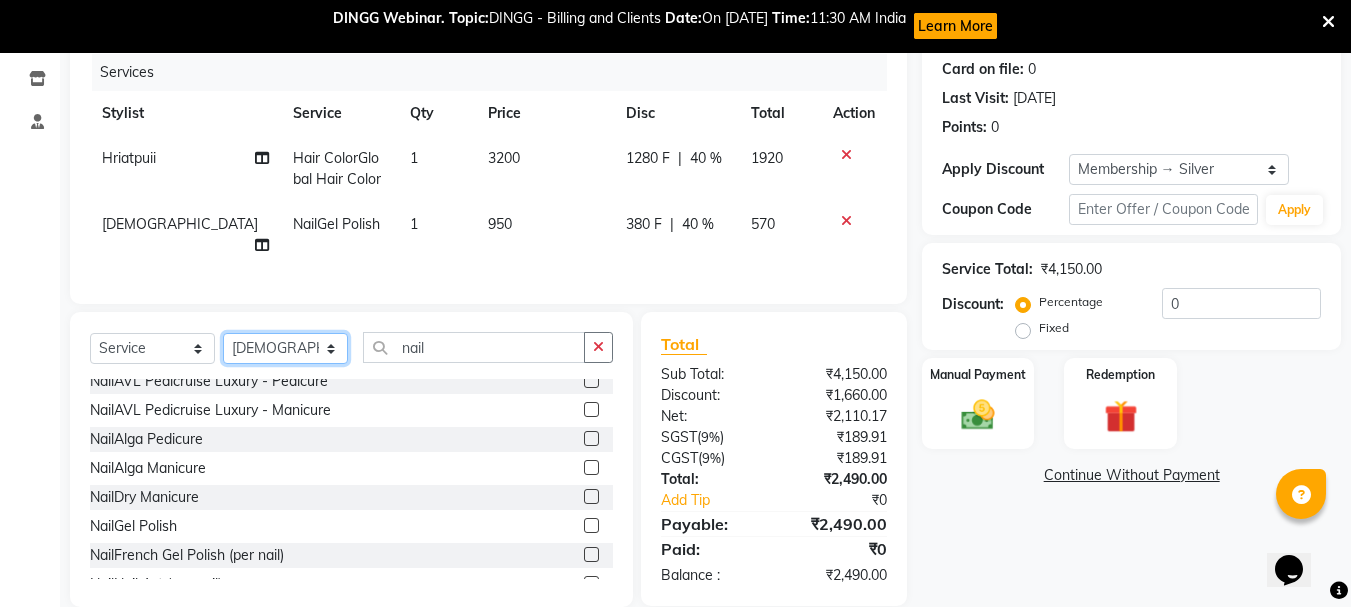 click on "Select Stylist Bhavani Buati [PERSON_NAME] Hriatpuii [PERSON_NAME] [PERSON_NAME] Salon Manager [PERSON_NAME] [PERSON_NAME] Ncy [PERSON_NAME]" 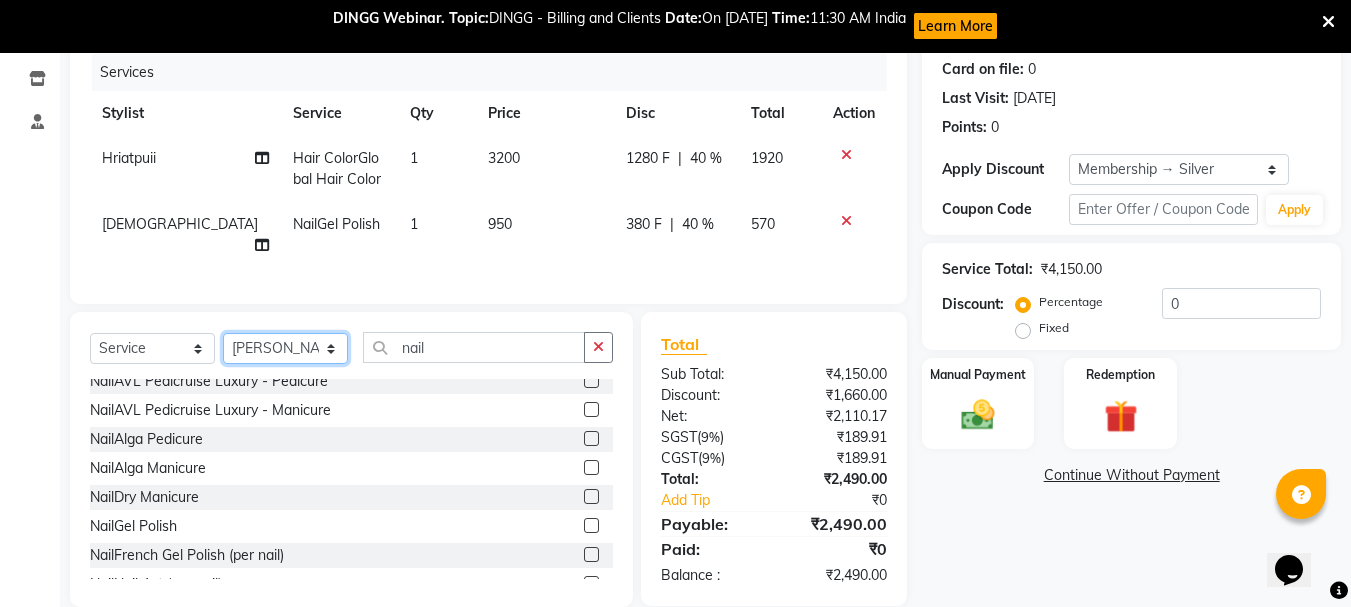click on "Select Stylist Bhavani Buati [PERSON_NAME] Hriatpuii [PERSON_NAME] [PERSON_NAME] Salon Manager [PERSON_NAME] [PERSON_NAME] Ncy [PERSON_NAME]" 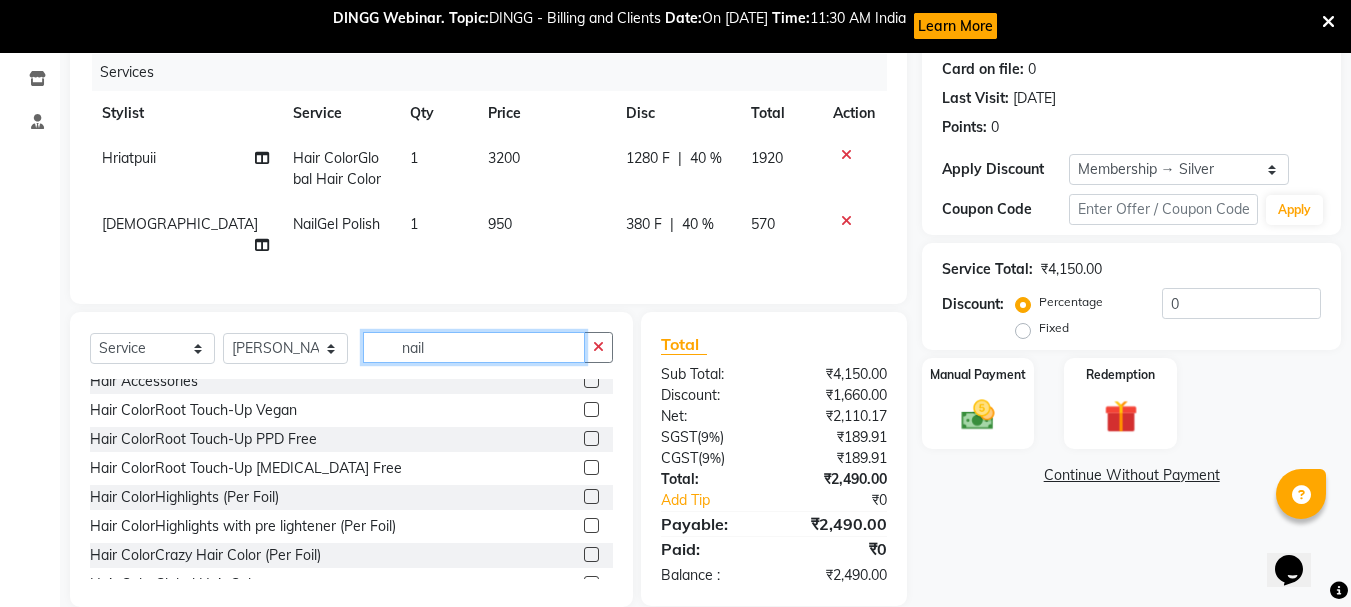 click on "nail" 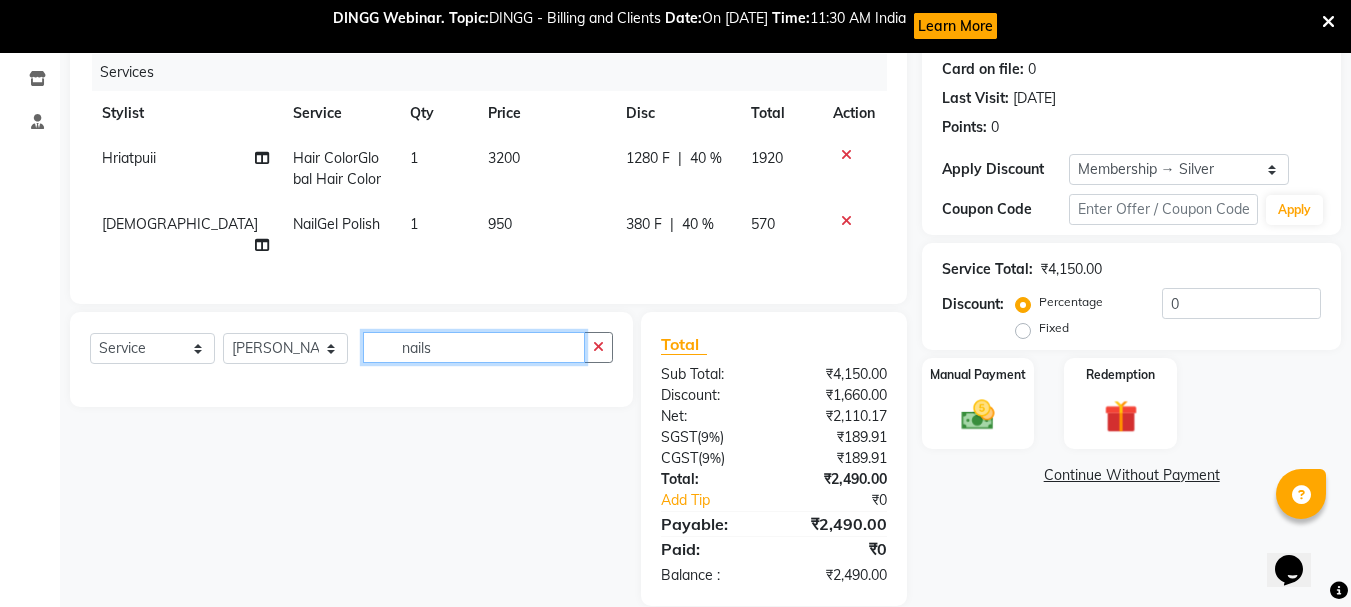 scroll, scrollTop: 0, scrollLeft: 0, axis: both 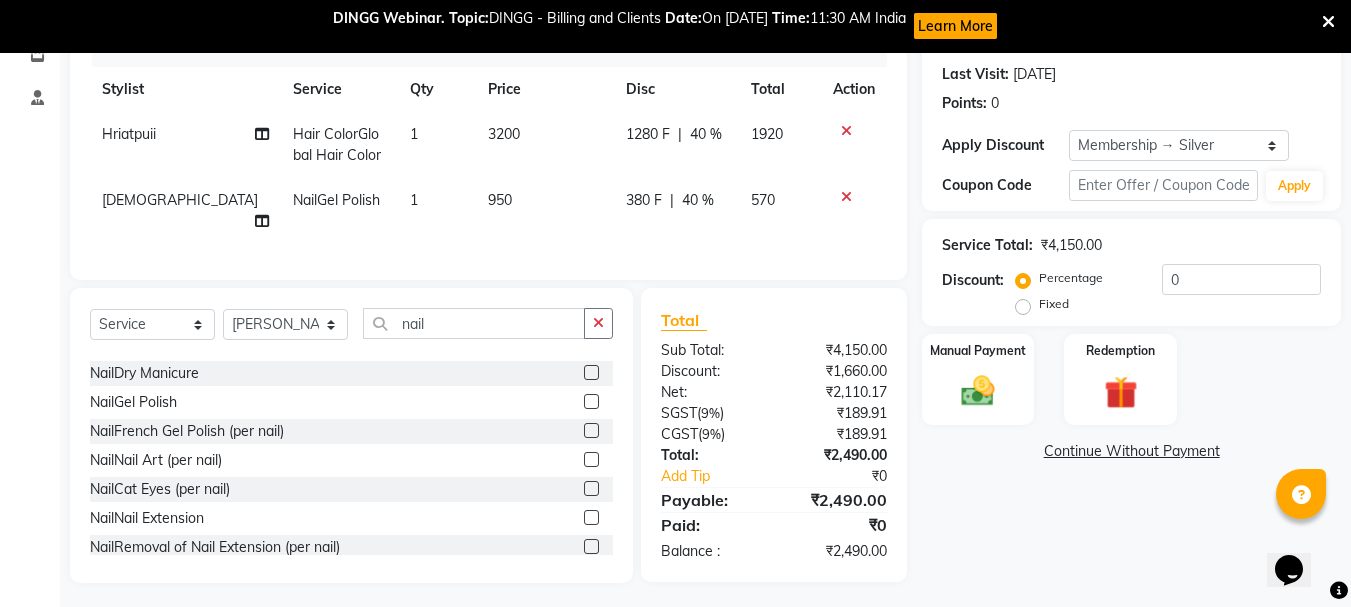 click 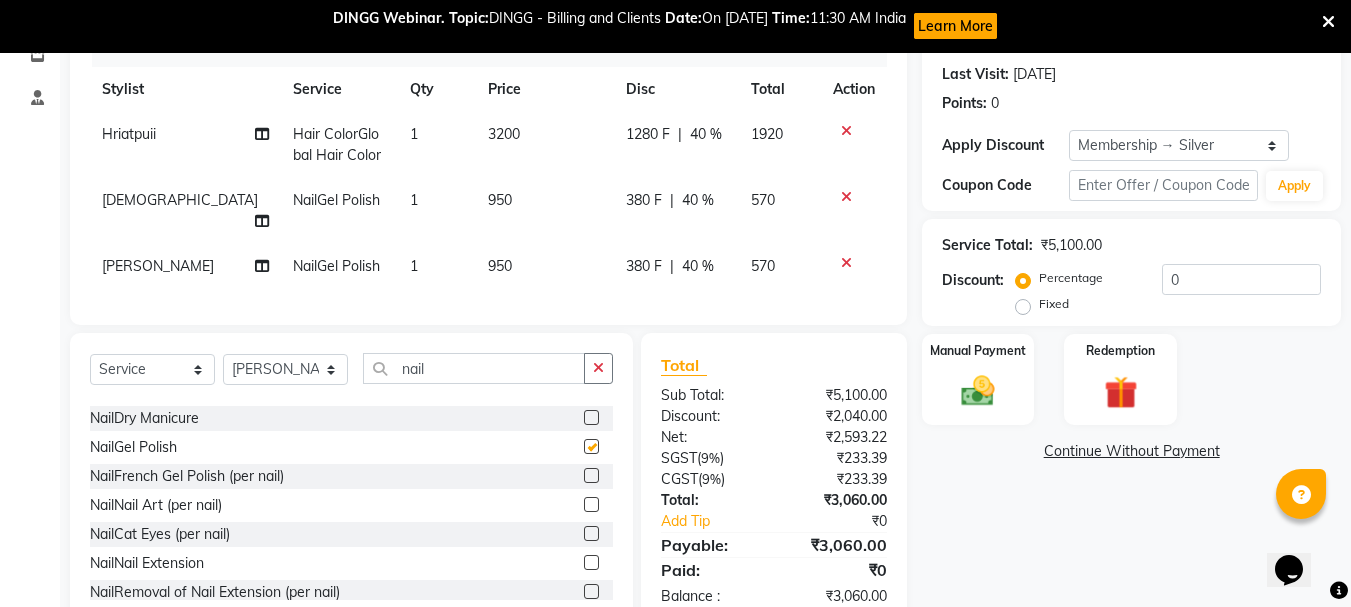 checkbox on "false" 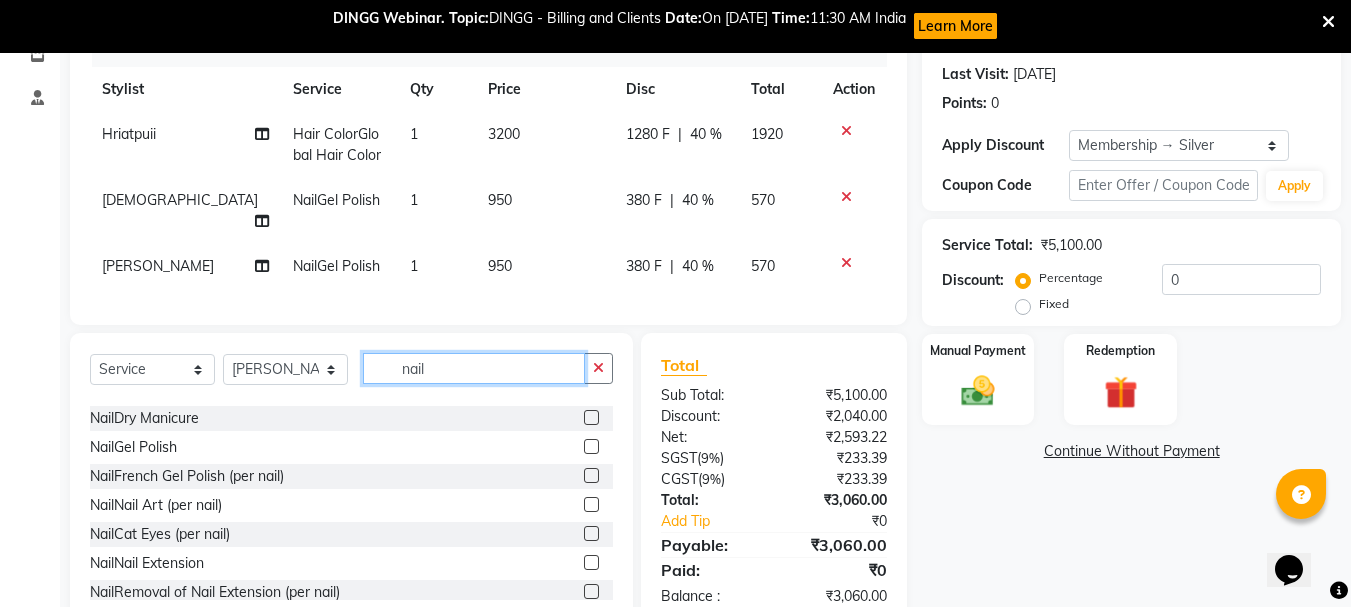 click on "nail" 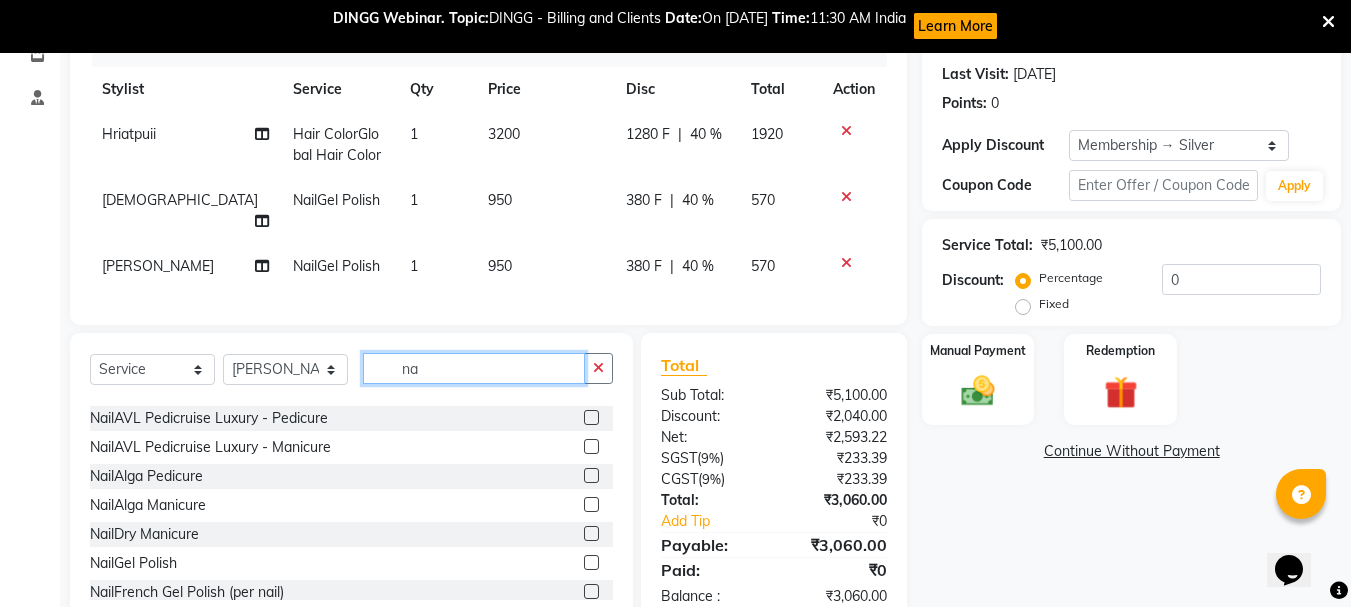 type on "n" 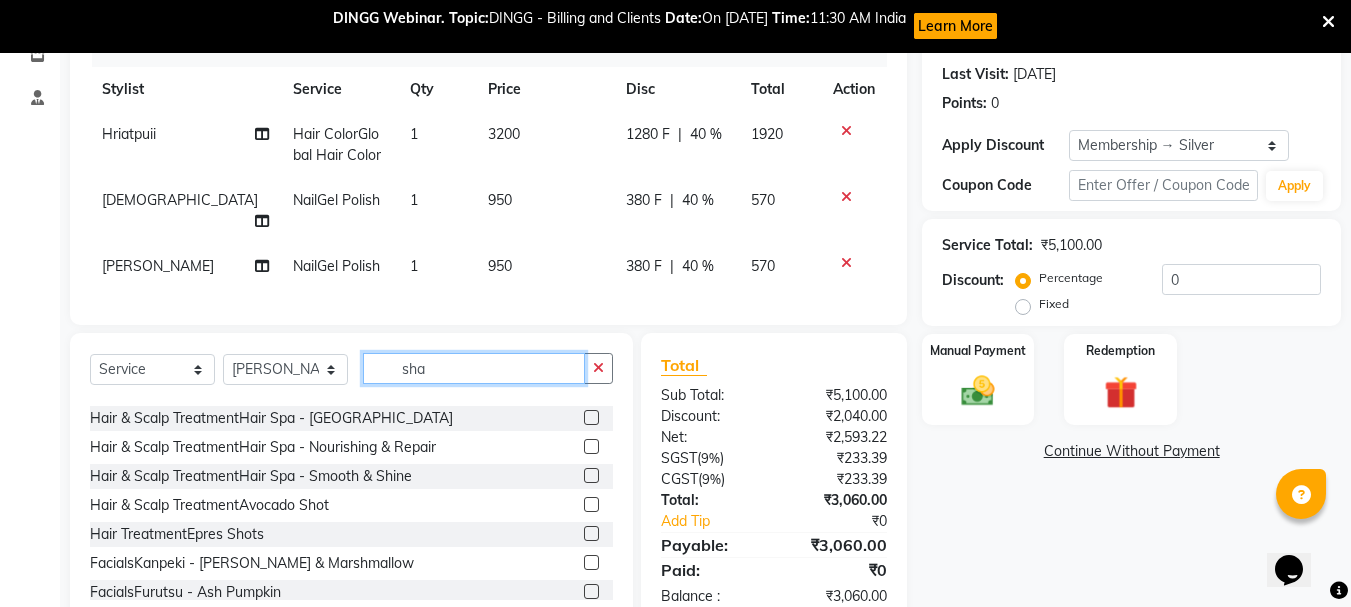 scroll, scrollTop: 0, scrollLeft: 0, axis: both 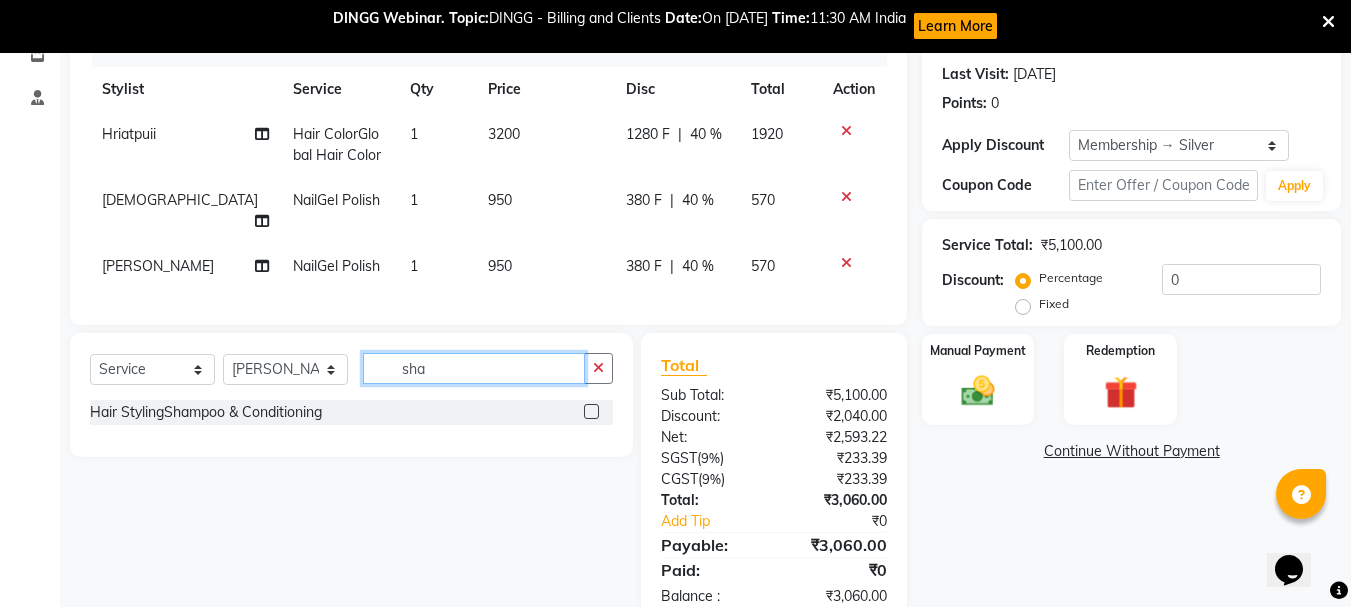 type on "sha" 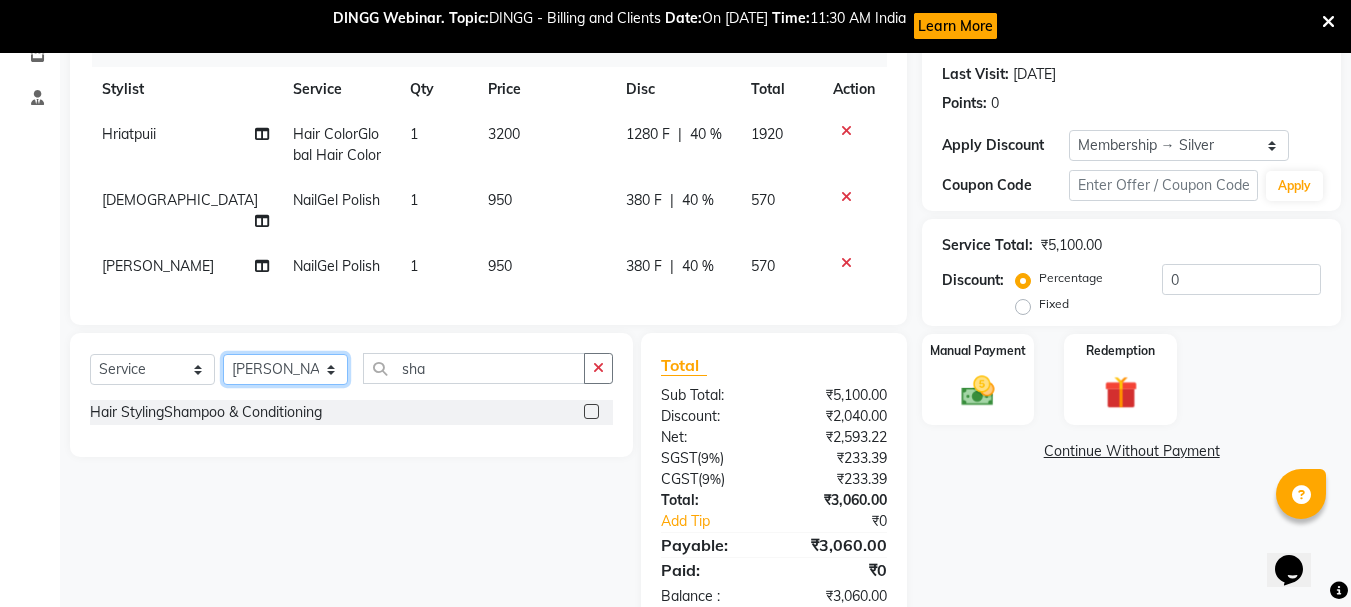 click on "Select Stylist Bhavani Buati [PERSON_NAME] Hriatpuii [PERSON_NAME] [PERSON_NAME] Salon Manager [PERSON_NAME] [PERSON_NAME] Ncy [PERSON_NAME]" 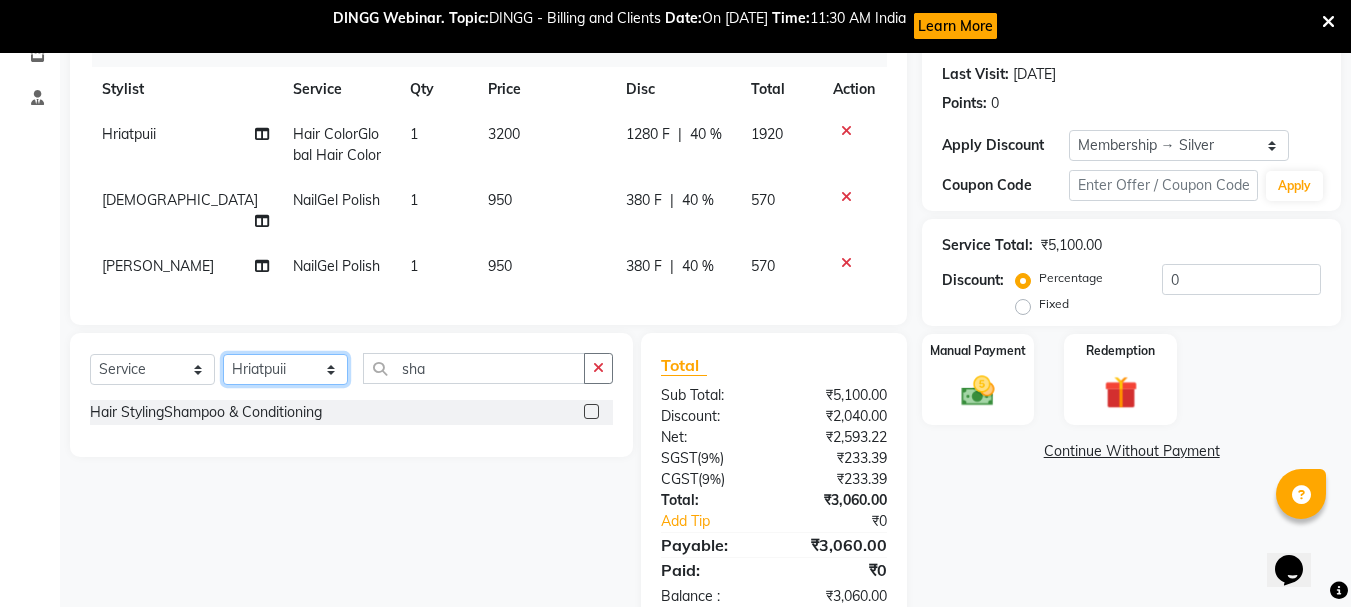 click on "Select Stylist Bhavani Buati [PERSON_NAME] Hriatpuii [PERSON_NAME] [PERSON_NAME] Salon Manager [PERSON_NAME] [PERSON_NAME] Ncy [PERSON_NAME]" 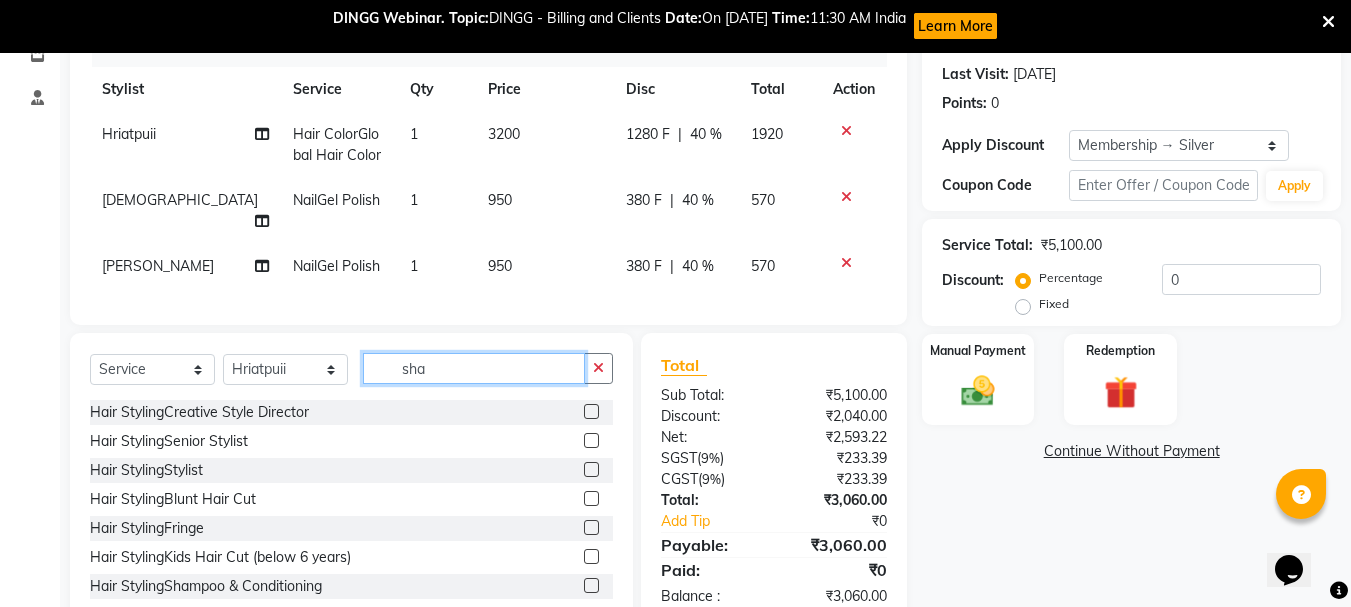 click on "sha" 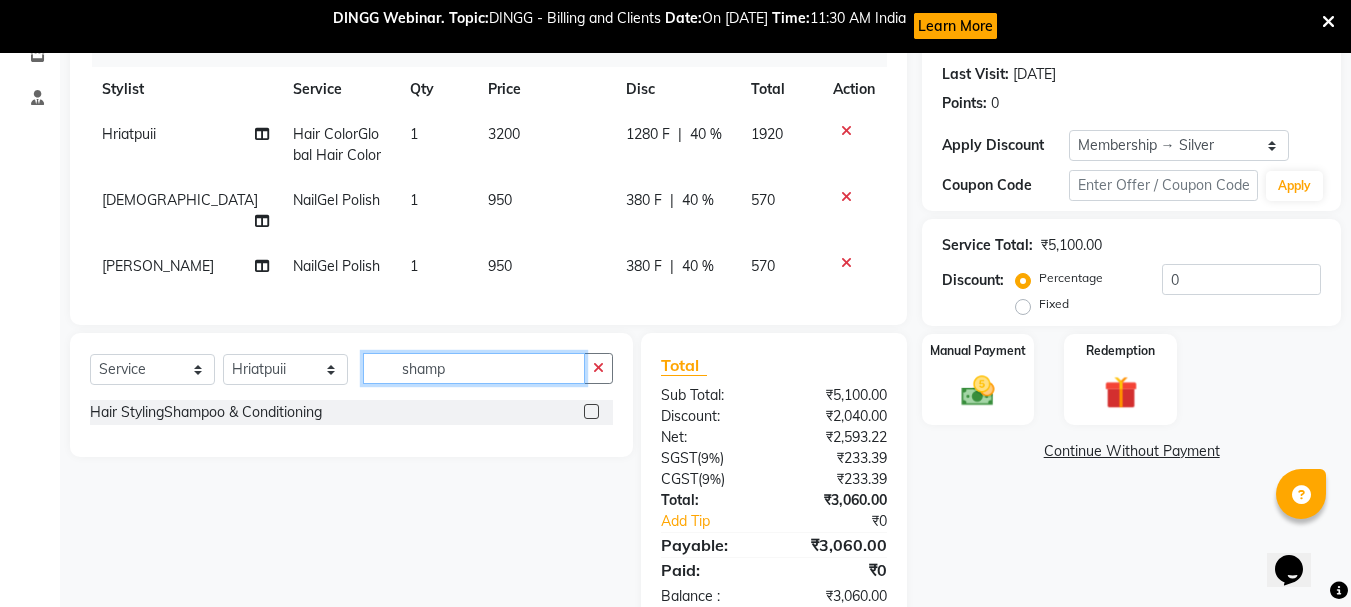 type on "shamp" 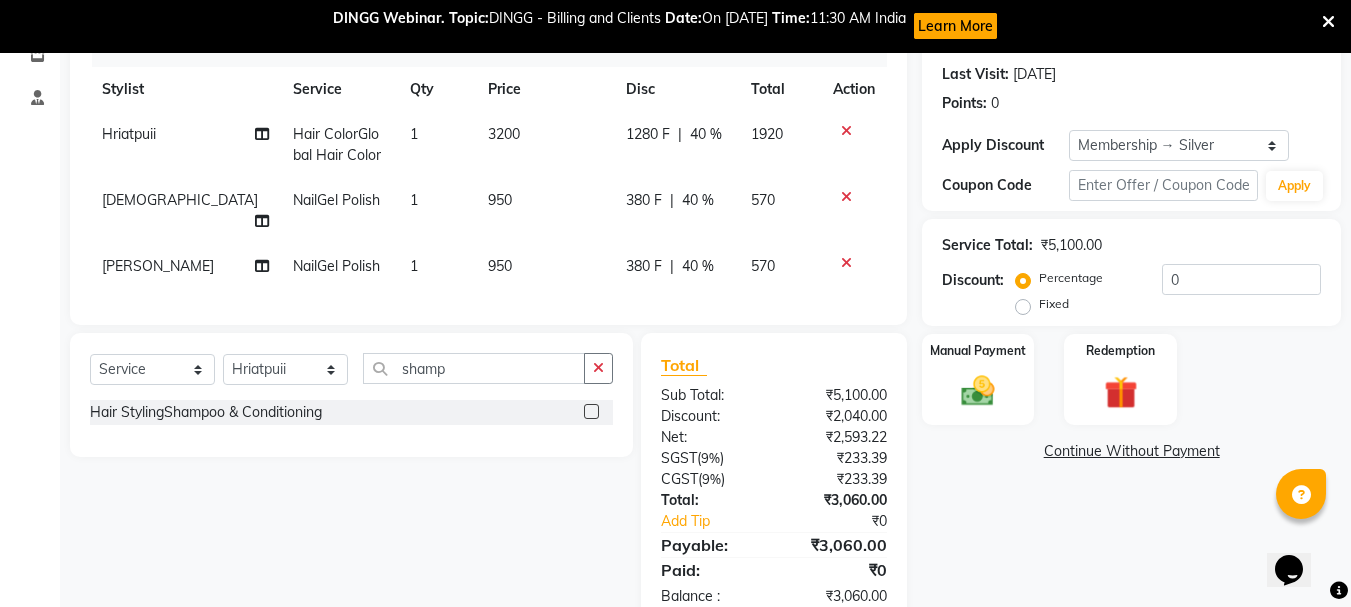 click 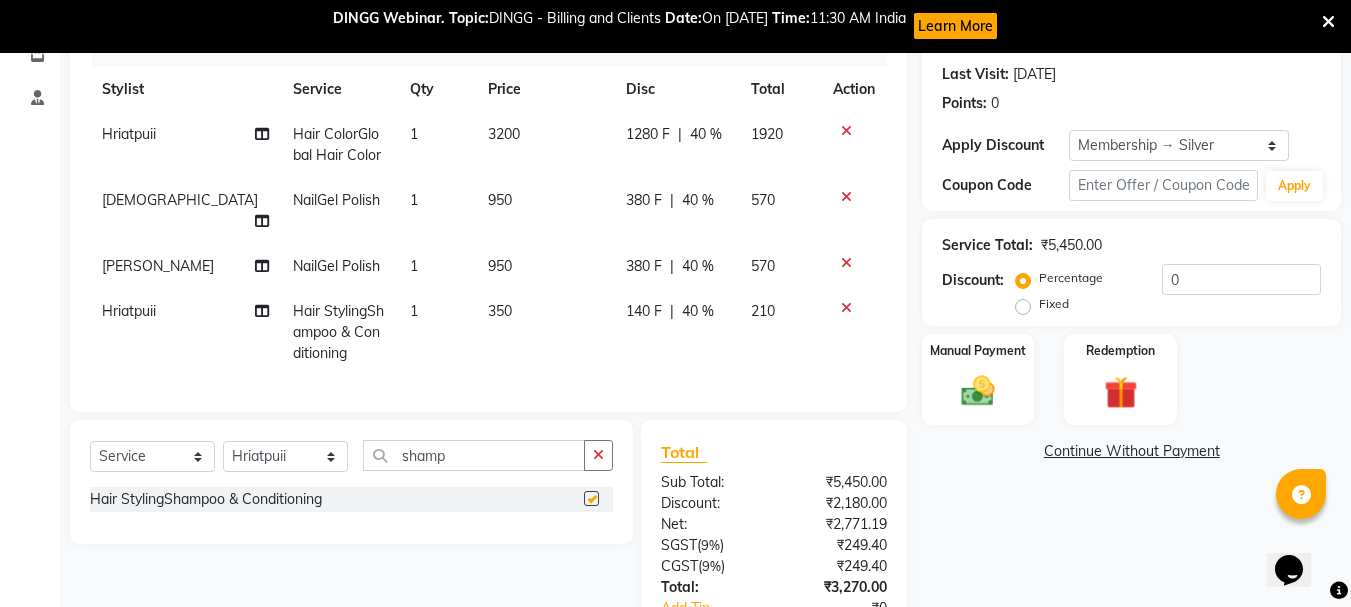 checkbox on "false" 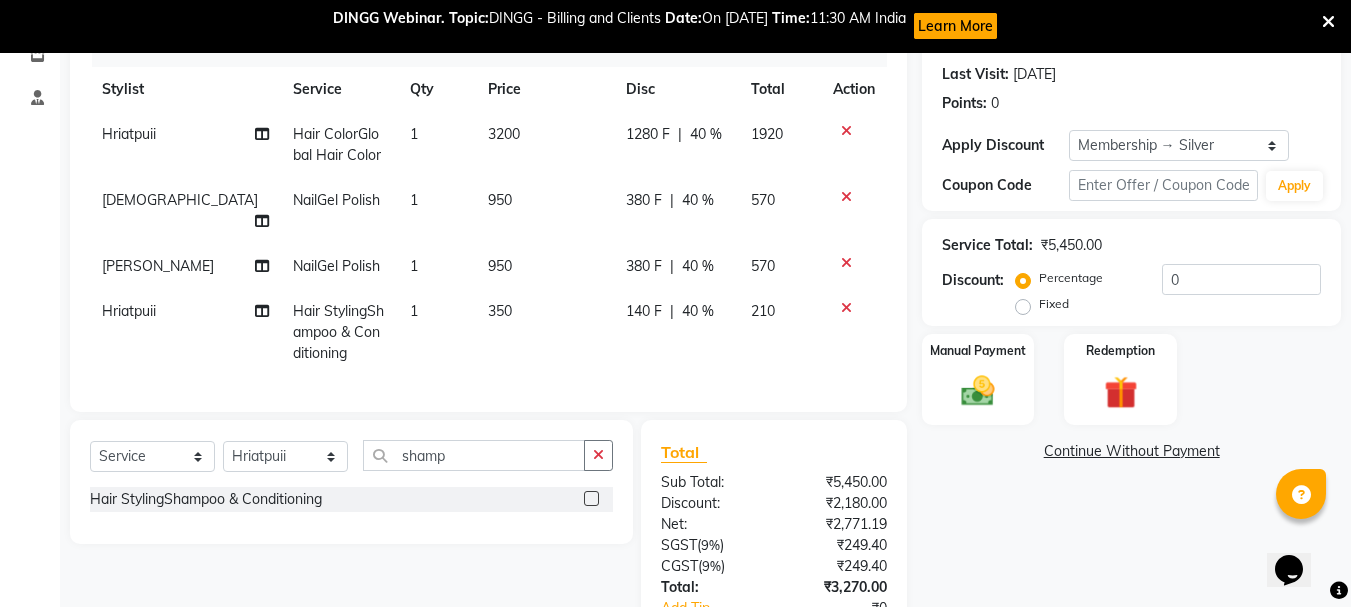click on "350" 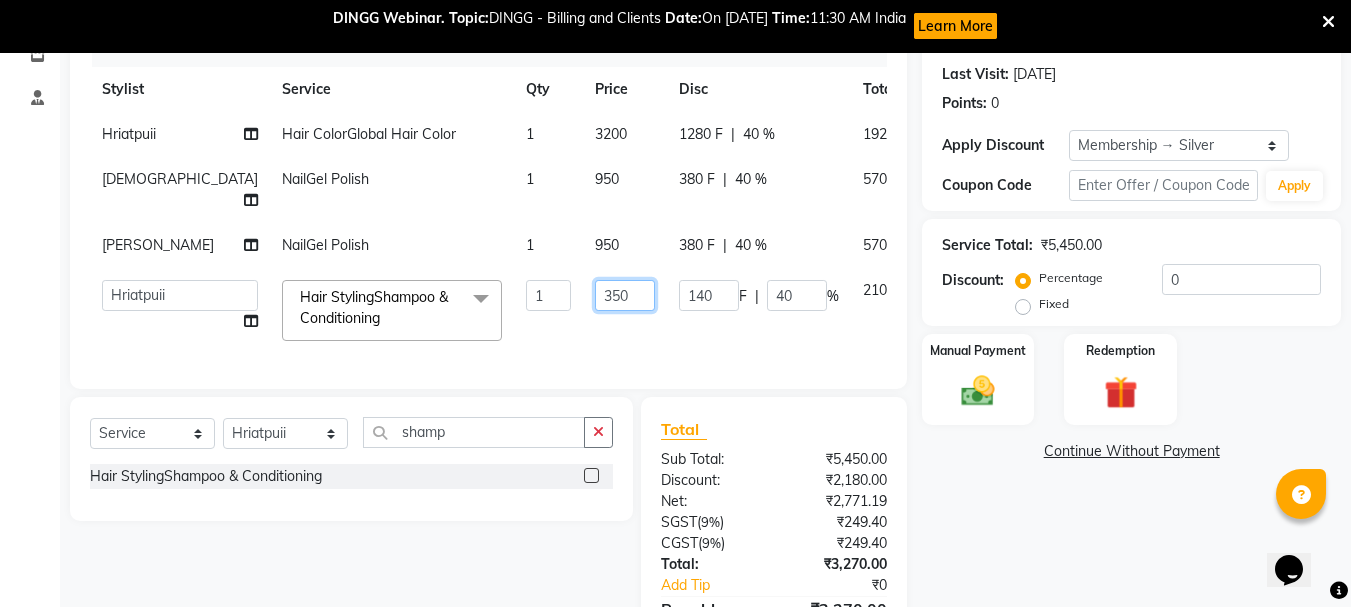 click on "350" 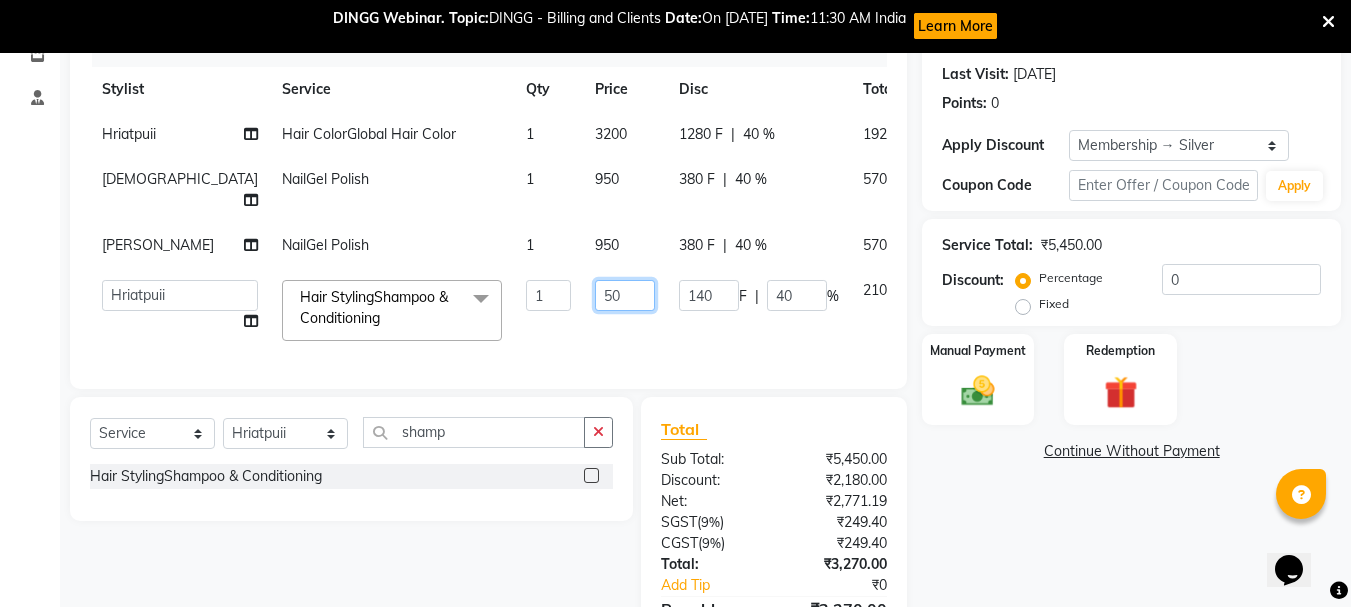 type on "250" 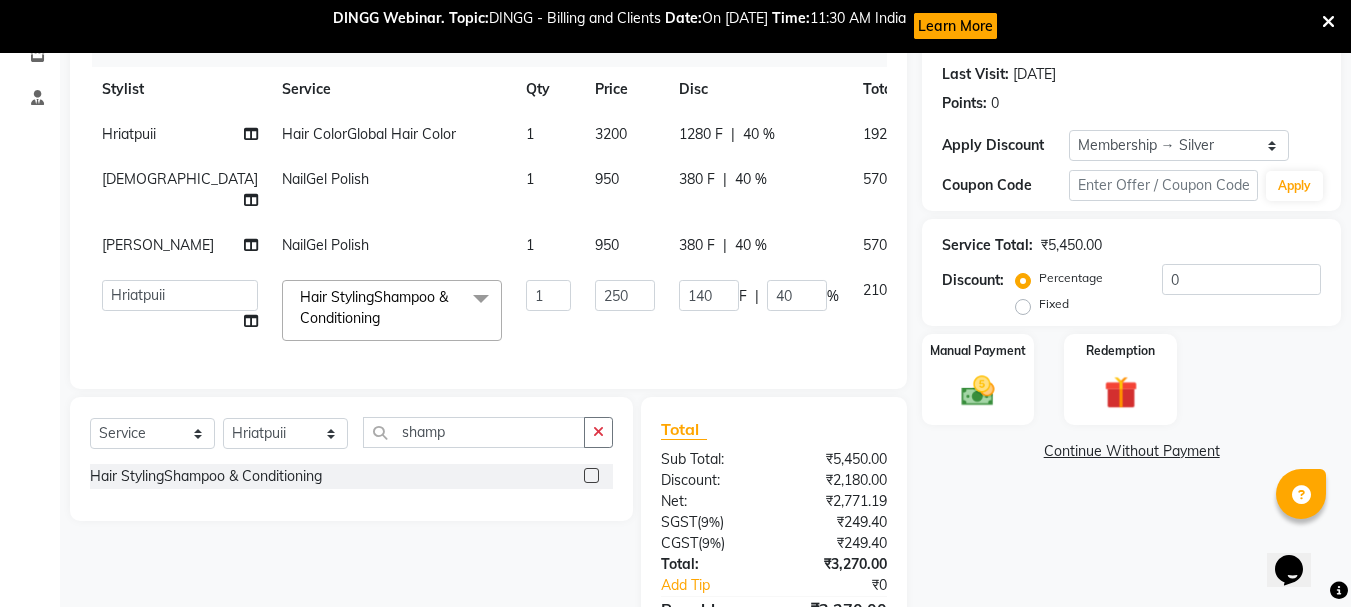click on "Bhavani   Buati   Deepa   [PERSON_NAME]   Hriatpuii   [PERSON_NAME]   Kimi   [PERSON_NAME] Salon Manager   [PERSON_NAME]   [PERSON_NAME]   Ncy   [PERSON_NAME]   [PERSON_NAME]   Zovi  Hair StylingShampoo & Conditioning  x Hair StylingCreative Style Director Hair StylingSenior Stylist Hair StylingStylist Hair StylingBlunt Hair Cut Hair StylingFringe Hair StylingKids Hair Cut (below 6 years) Hair StylingShampoo & Conditioning Hair StylingBlow-dry Hair StylingIroning Hair StylingTong Curls Hair Accessories Hair ColorRoot Touch-Up Vegan Hair ColorRoot Touch-Up PPD Free Hair ColorRoot Touch-Up [MEDICAL_DATA] Free Hair ColorHighlights (Per Foil) Hair ColorHighlights with pre lightener (Per Foil) Hair ColorCrazy Hair Color (Per Foil) Hair ColorGlobal Hair Color Hair ColorBalayage/Ombre Henna Hair Toning Hair & Scalp TreatmentHair Spa - [PERSON_NAME] Butter Hair & Scalp TreatmentHair Spa - Nashi Hair & Scalp TreatmentRisana Hair & Scalp TreatmentQOD F4st Hair & Scalp TreatmentHair Spa - Nourishing & Repair FacialsKanpeki - Blanch" 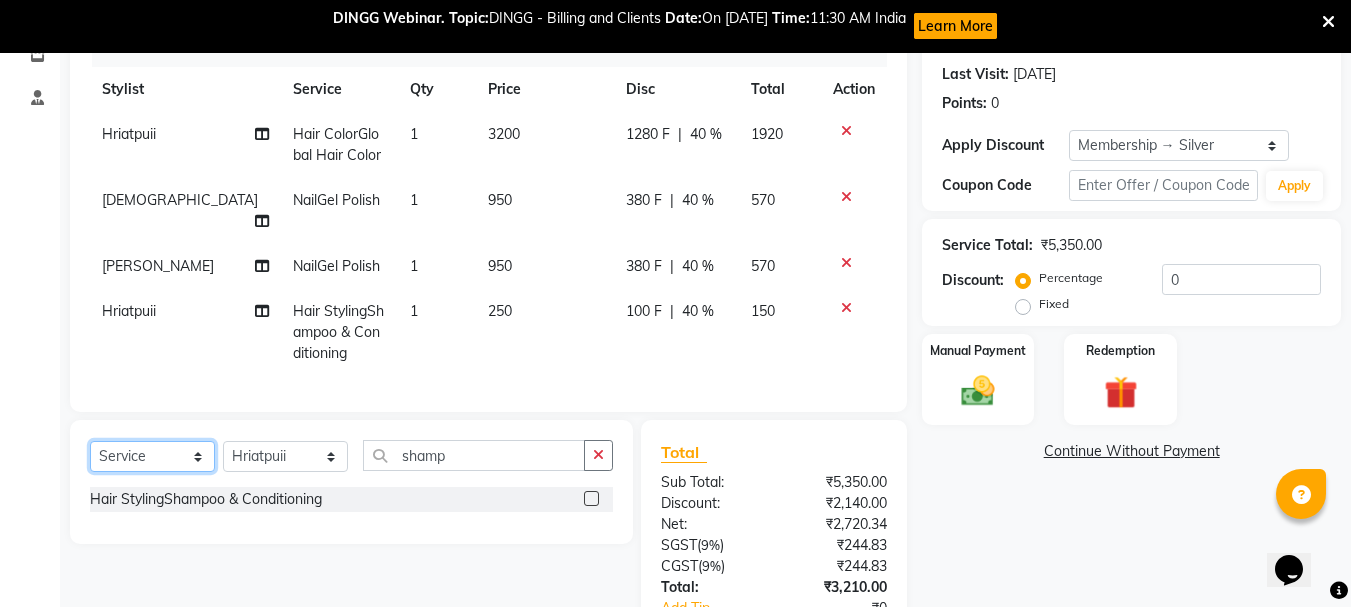 click on "Select  Service  Product  Membership  Package Voucher Prepaid Gift Card" 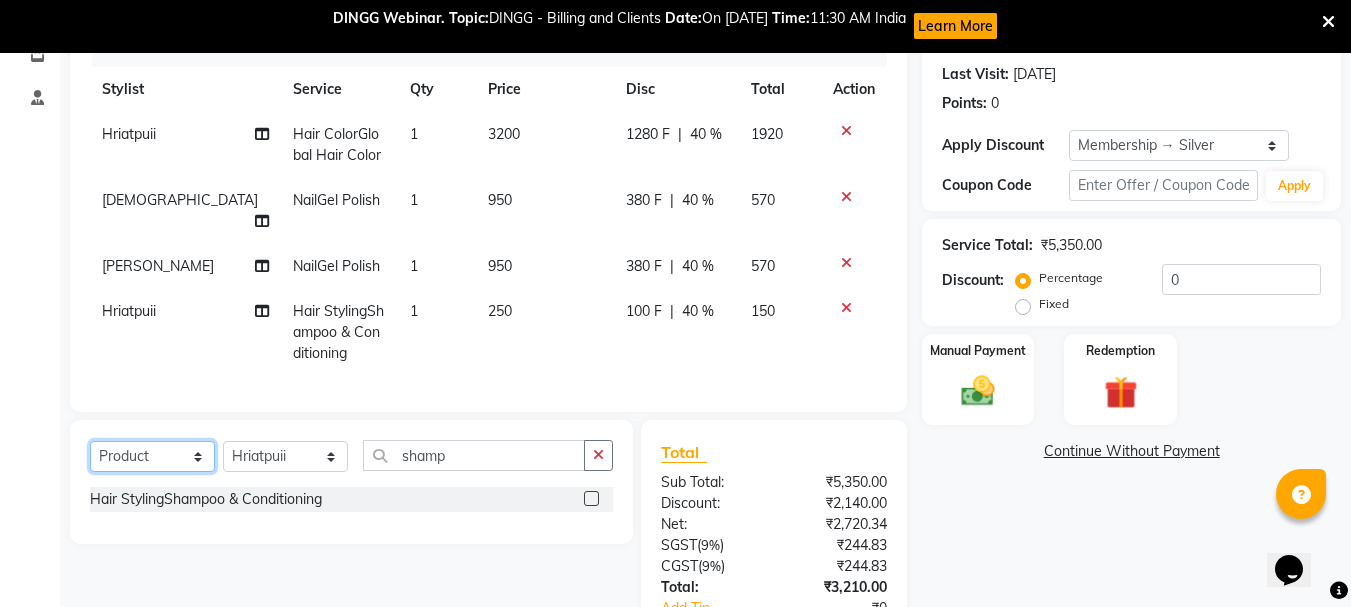 click on "Select  Service  Product  Membership  Package Voucher Prepaid Gift Card" 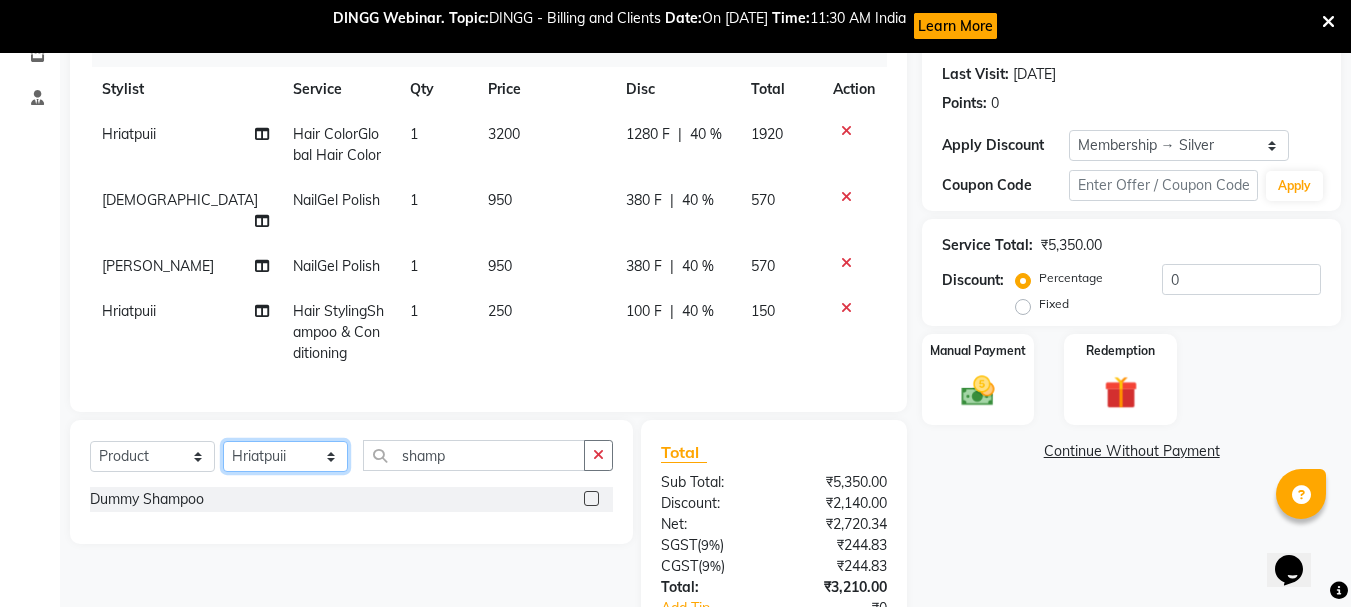 click on "Select Stylist Bhavani Buati [PERSON_NAME] Hriatpuii [PERSON_NAME] [PERSON_NAME] Salon Manager [PERSON_NAME] [PERSON_NAME] Ncy [PERSON_NAME]" 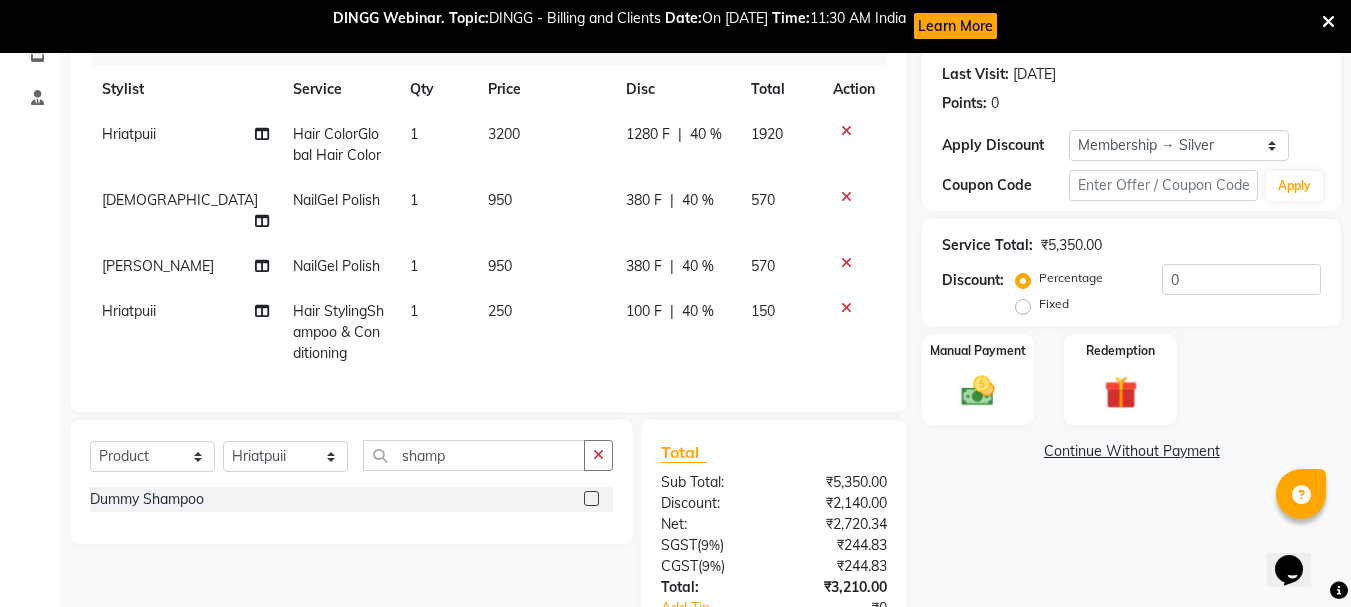 click 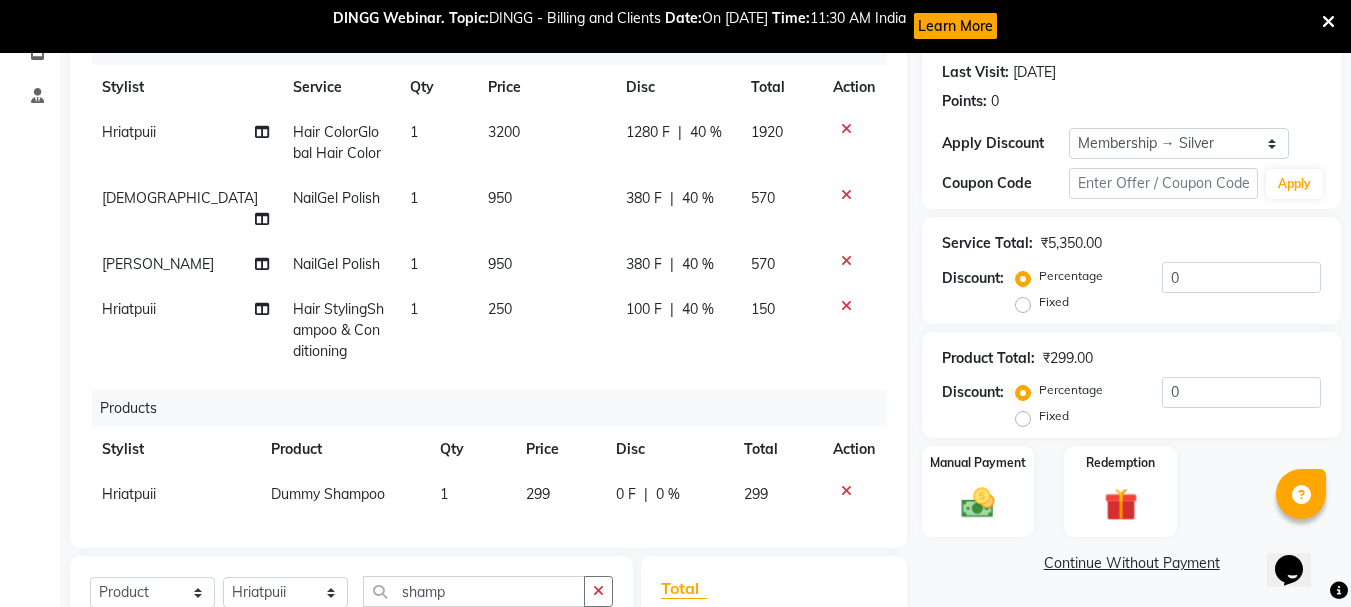checkbox on "false" 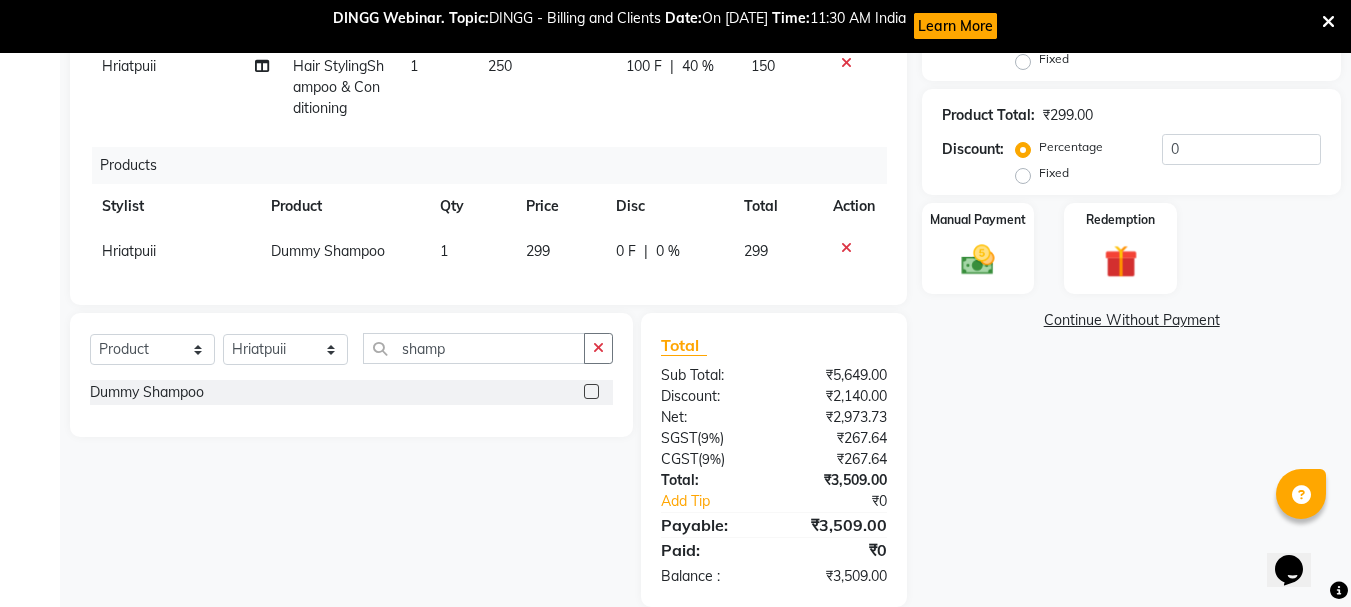 scroll, scrollTop: 545, scrollLeft: 0, axis: vertical 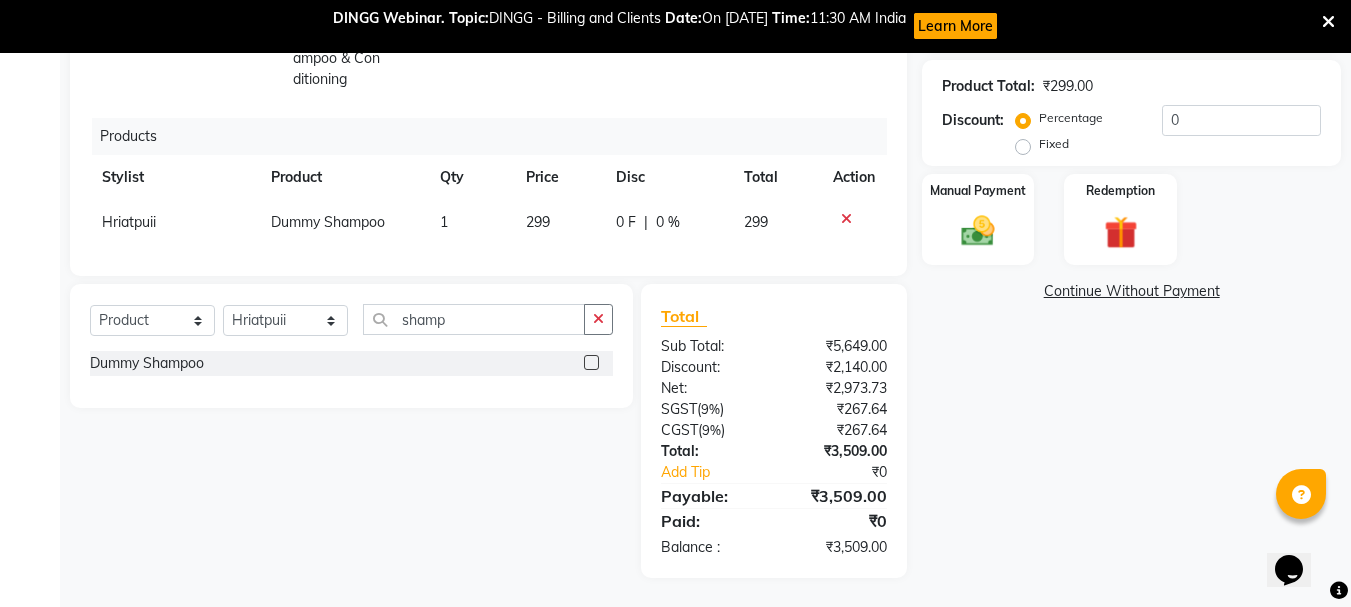click on "299" 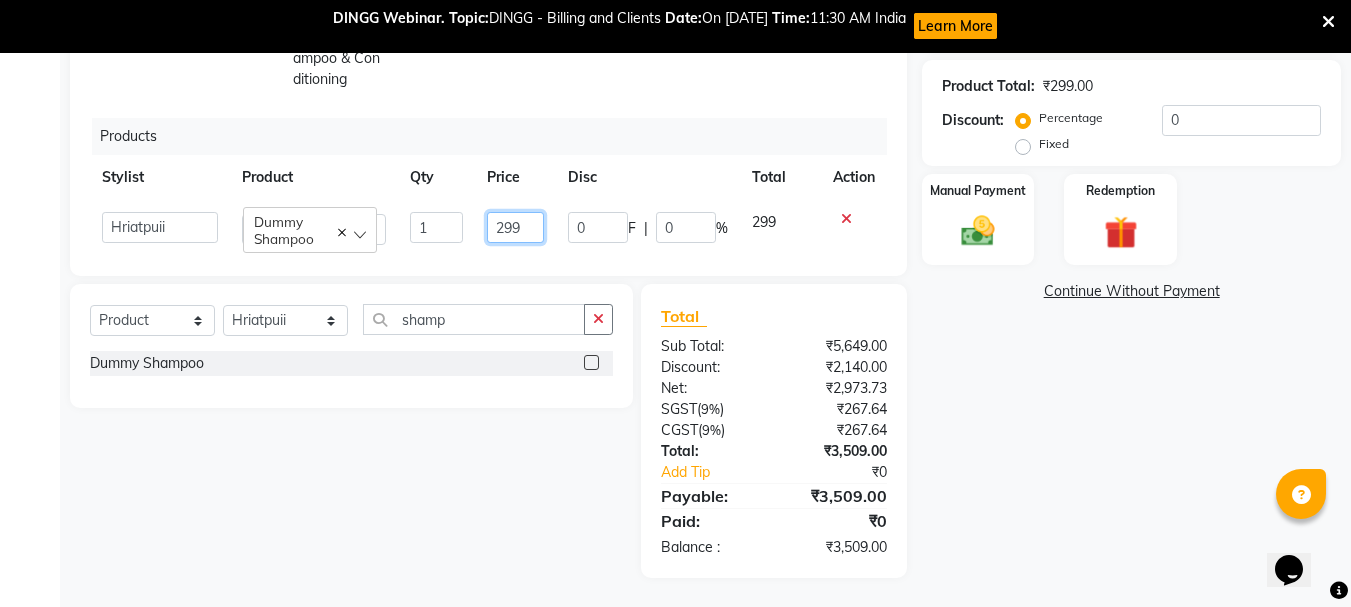 click on "299" 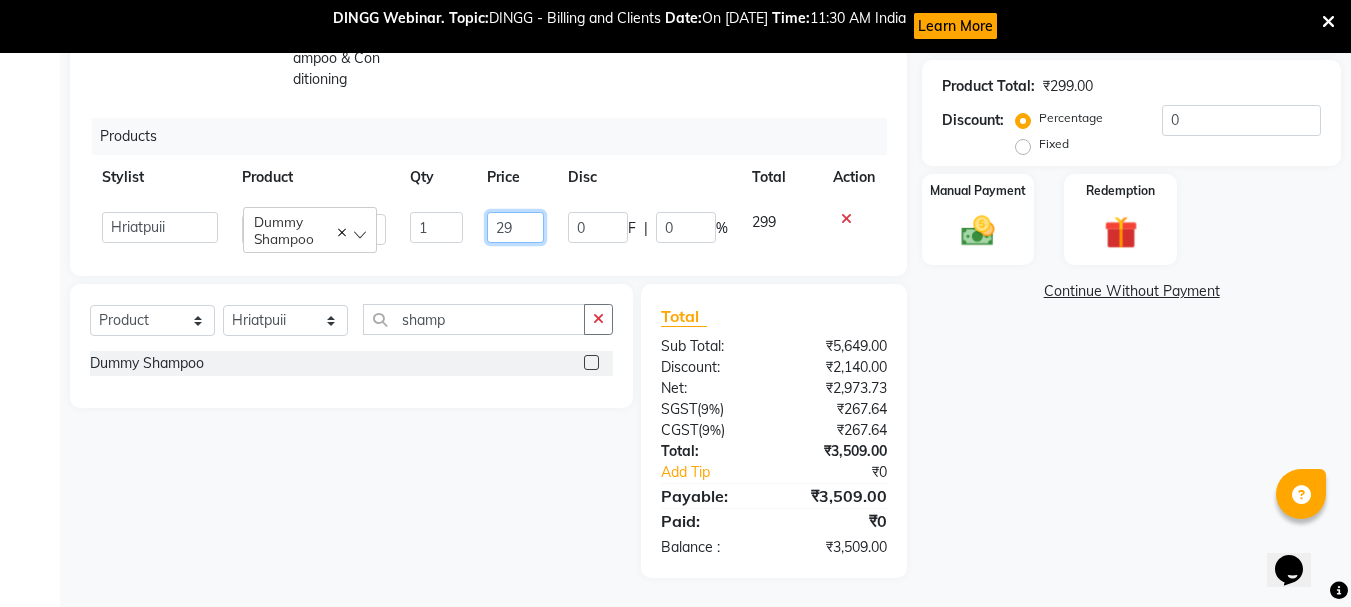 type on "2" 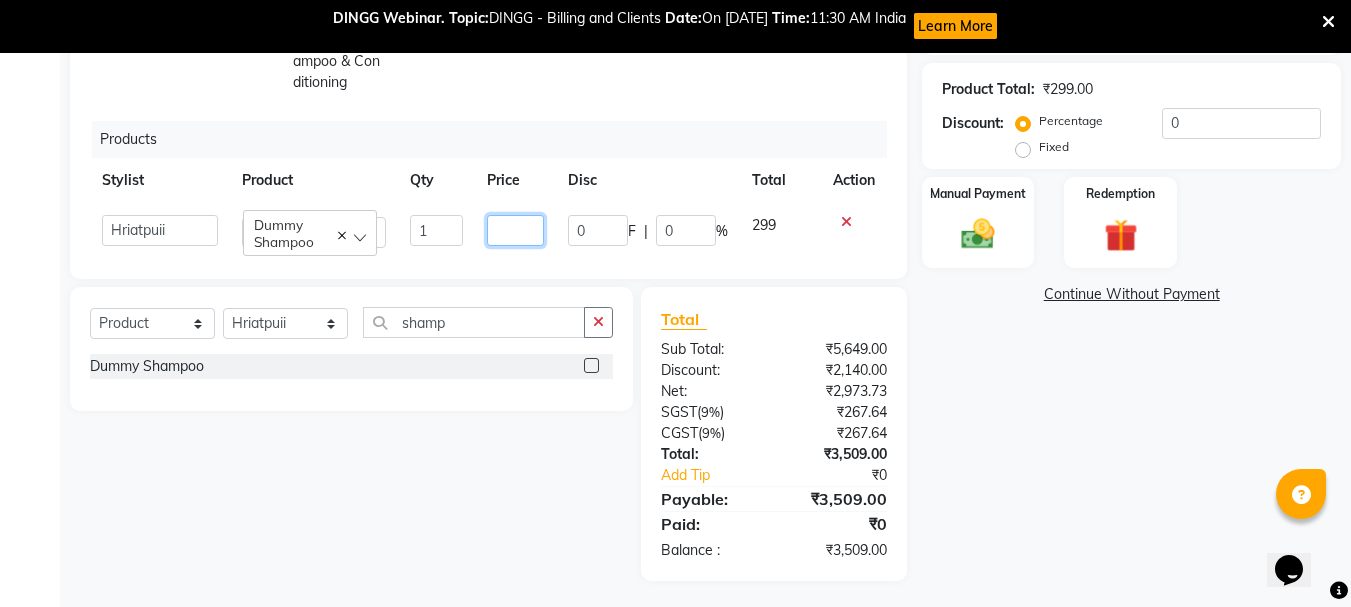 scroll, scrollTop: 545, scrollLeft: 0, axis: vertical 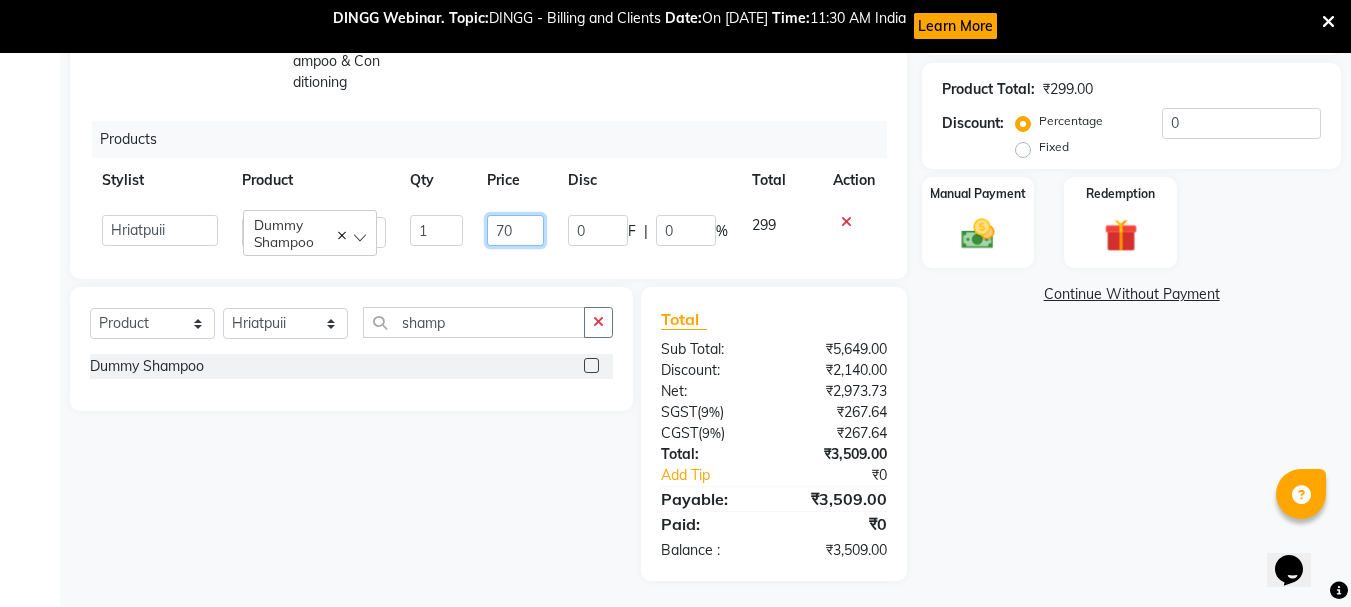 type on "700" 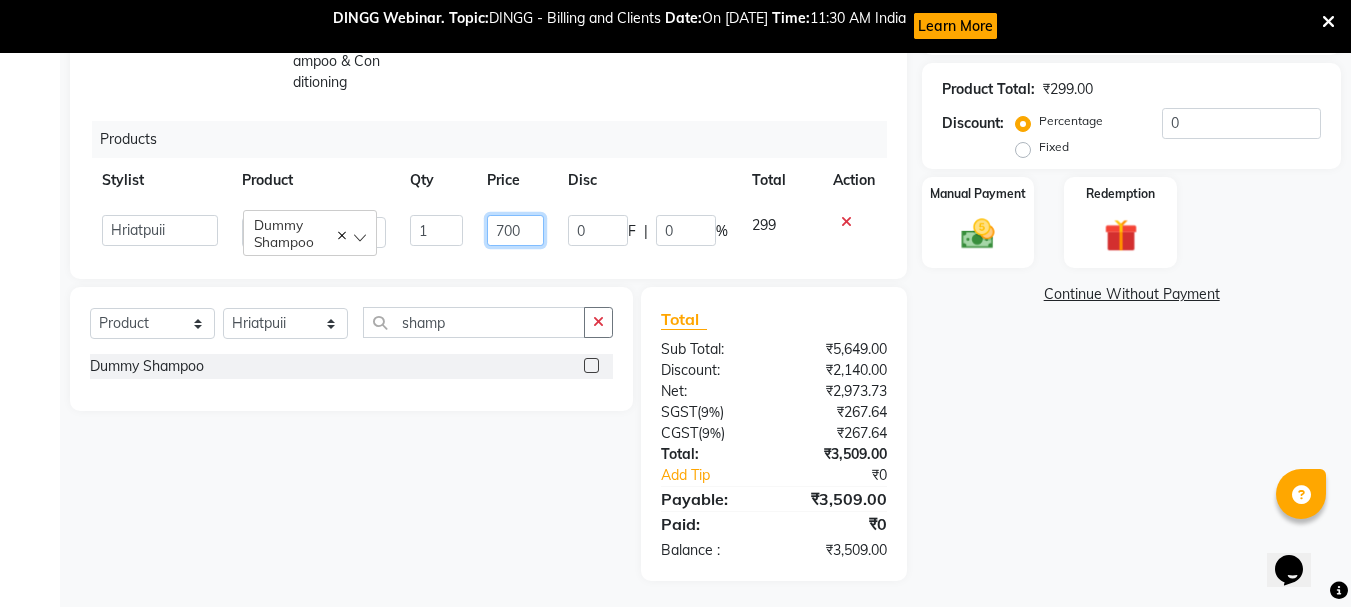 scroll, scrollTop: 545, scrollLeft: 0, axis: vertical 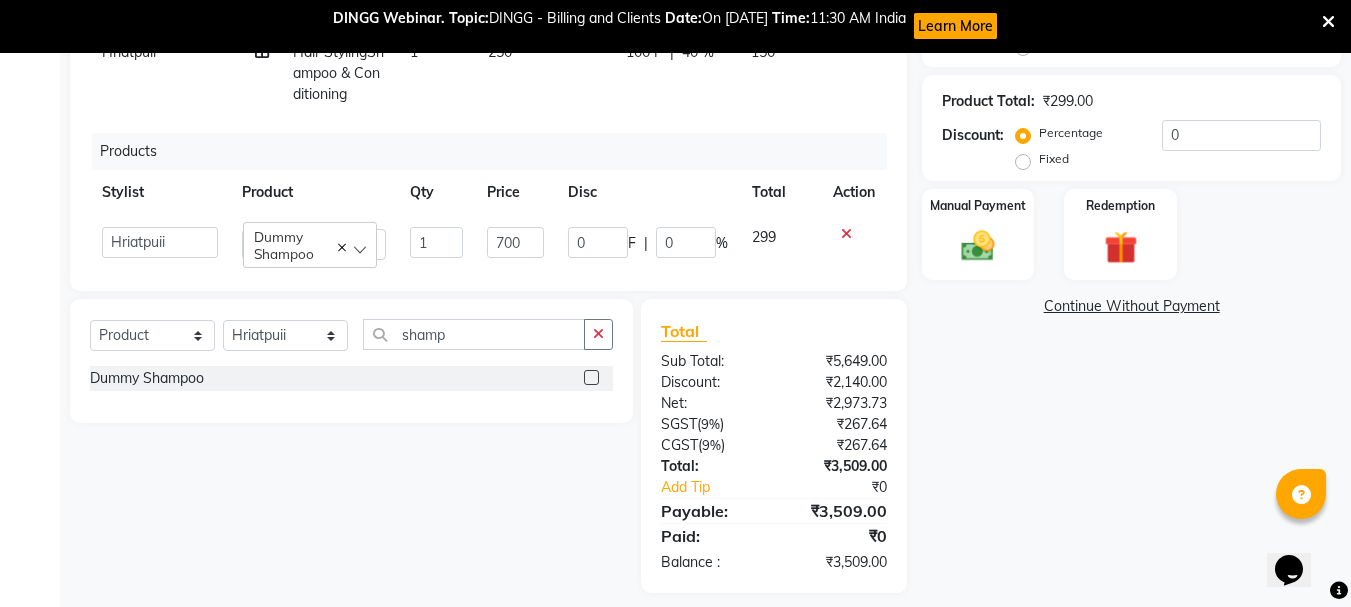 click on "299" 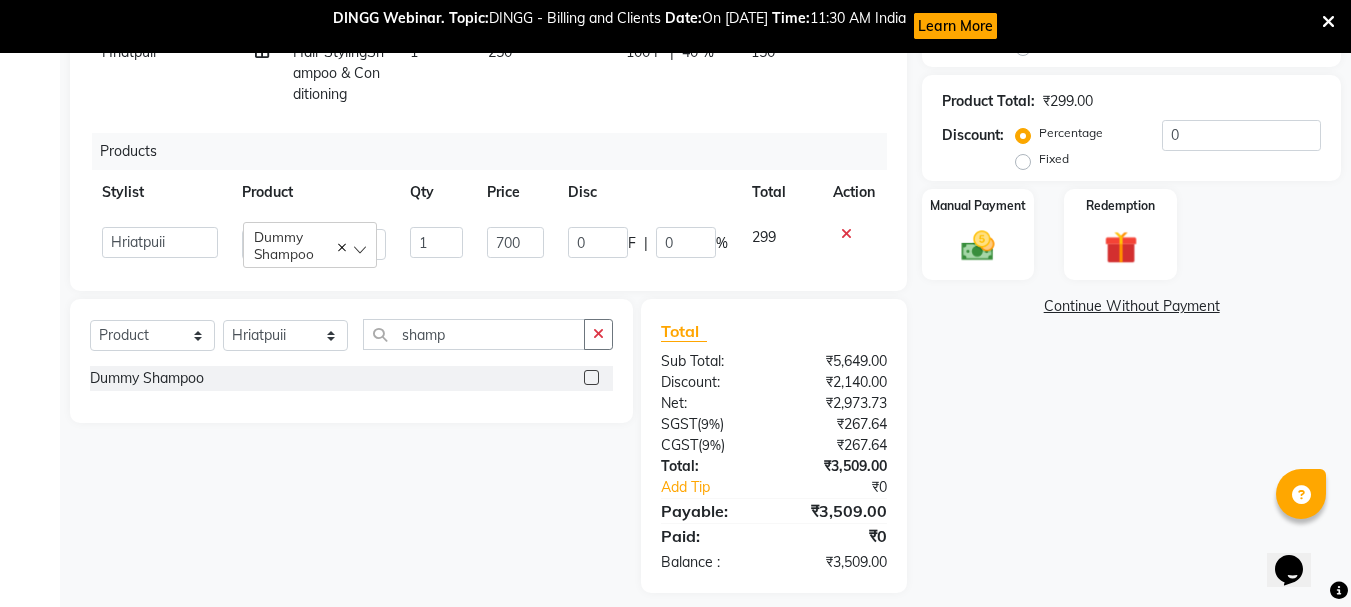 scroll, scrollTop: 545, scrollLeft: 0, axis: vertical 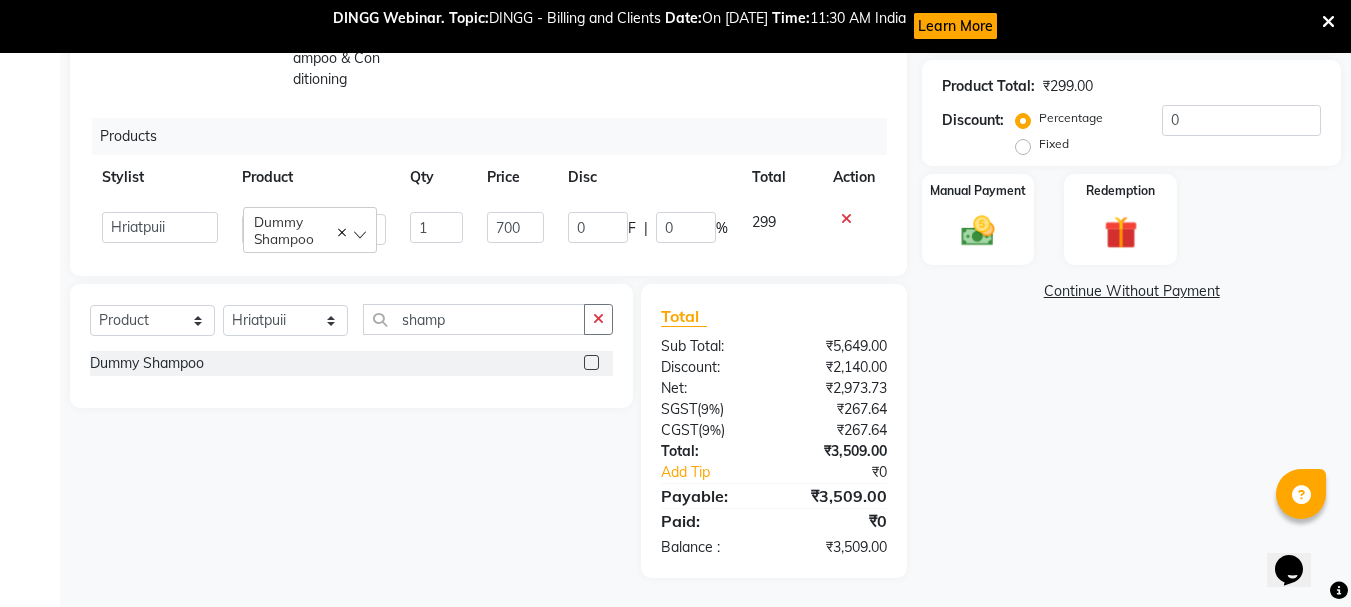 select on "64242" 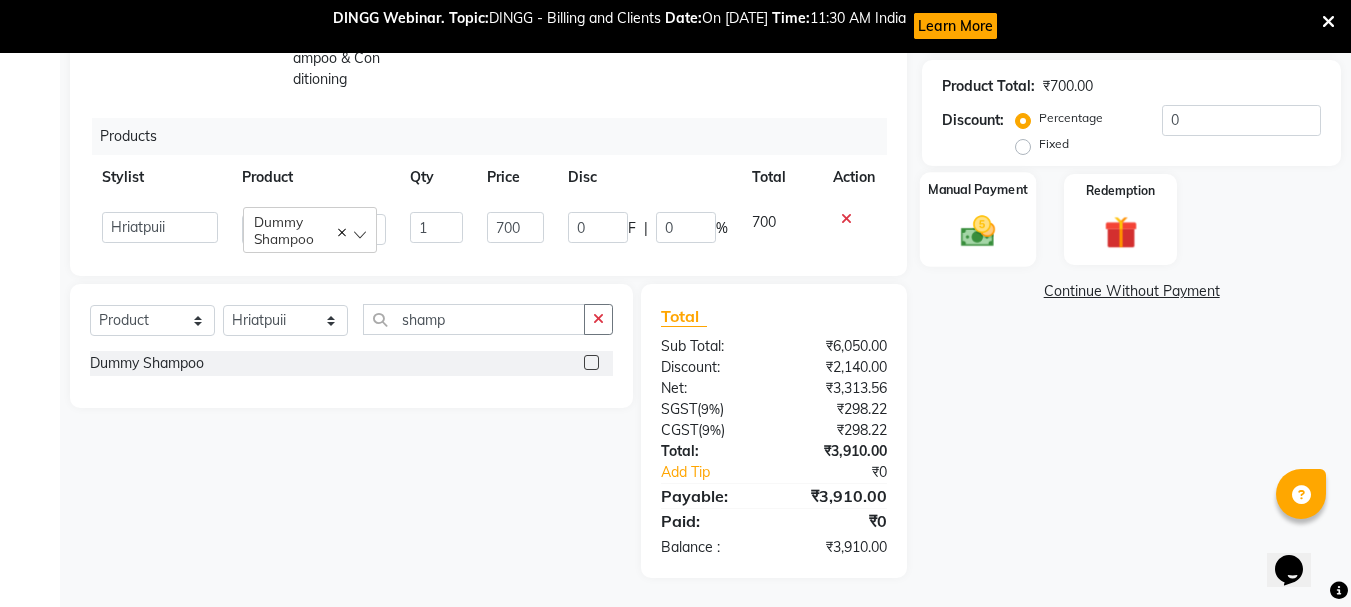 click on "Manual Payment" 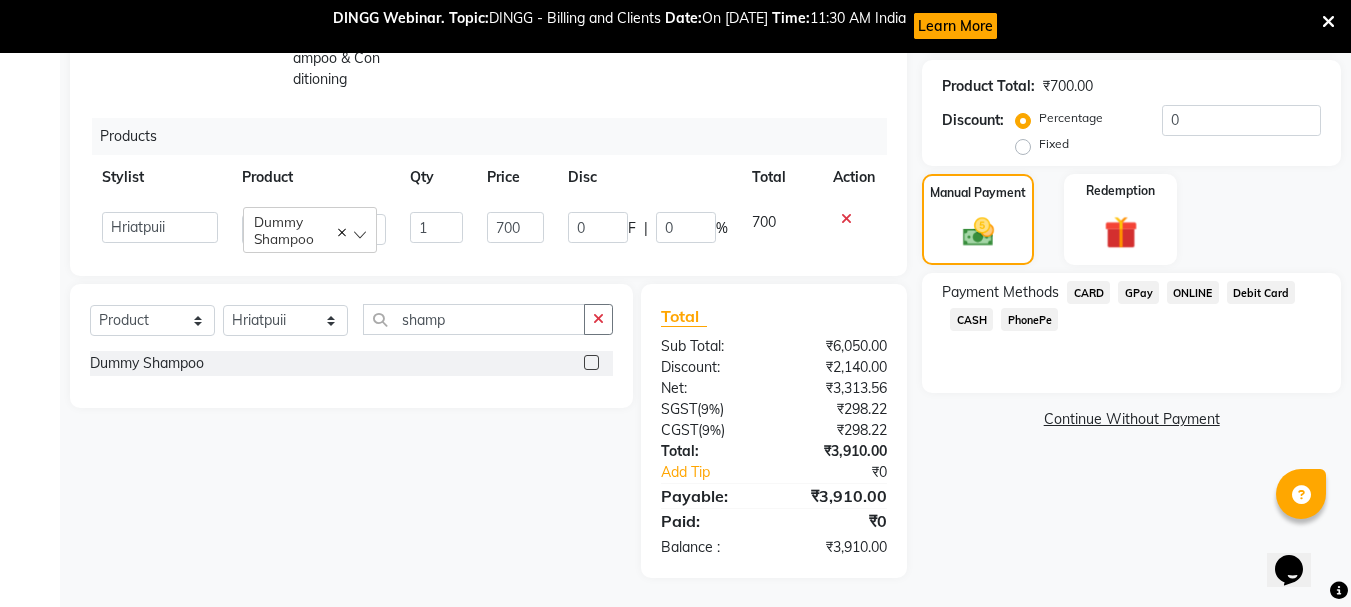 click on "CARD" 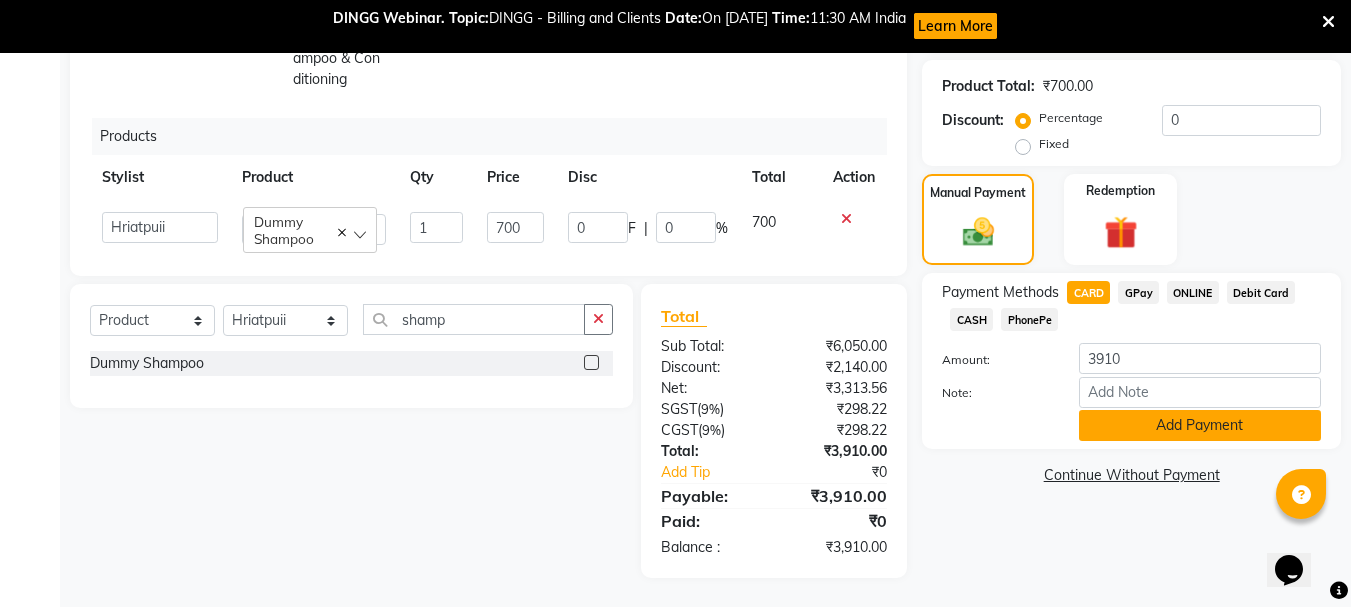 click on "Add Payment" 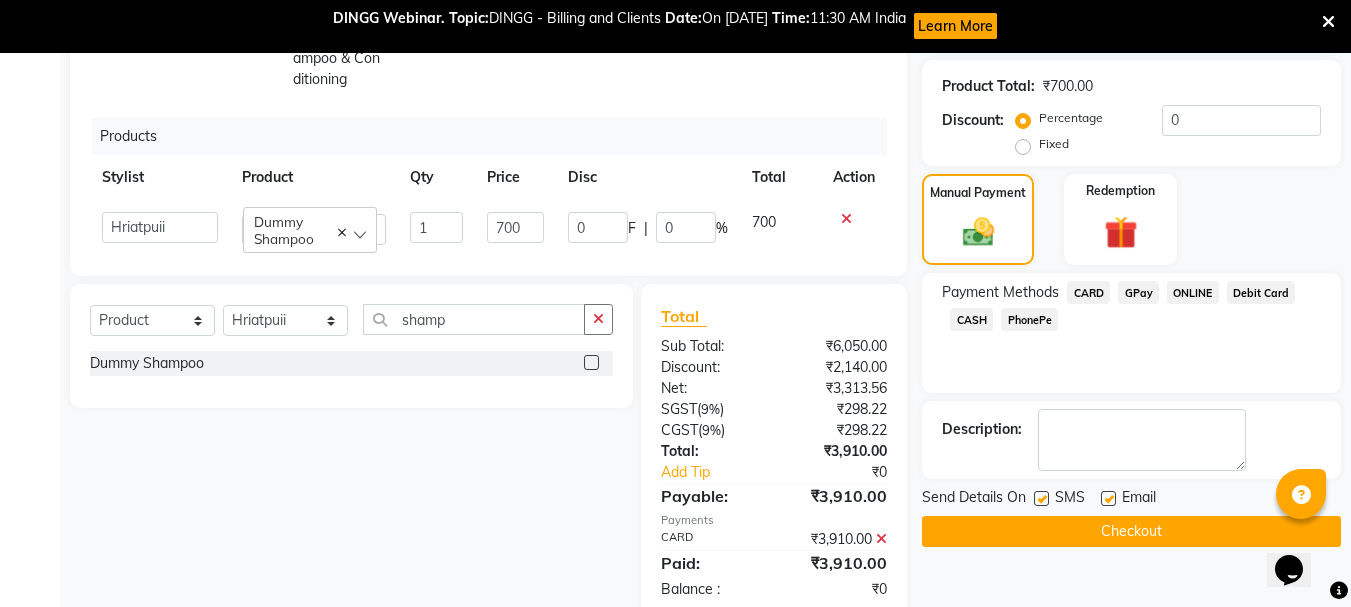 click on "Checkout" 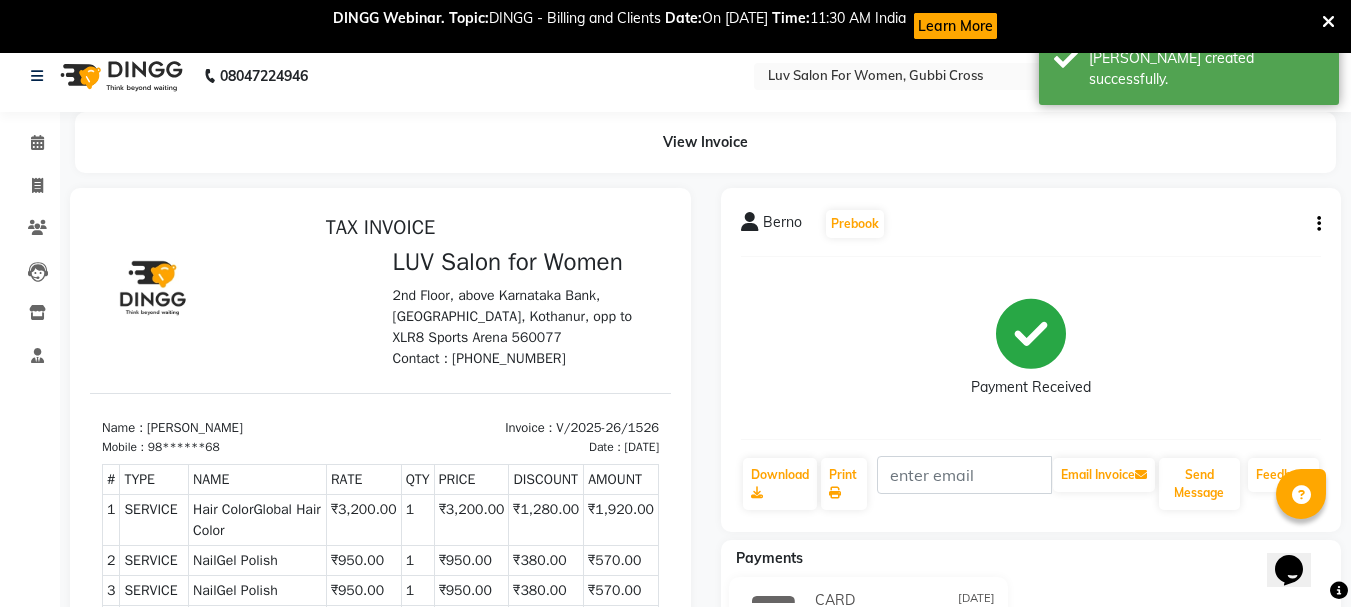 scroll, scrollTop: 0, scrollLeft: 0, axis: both 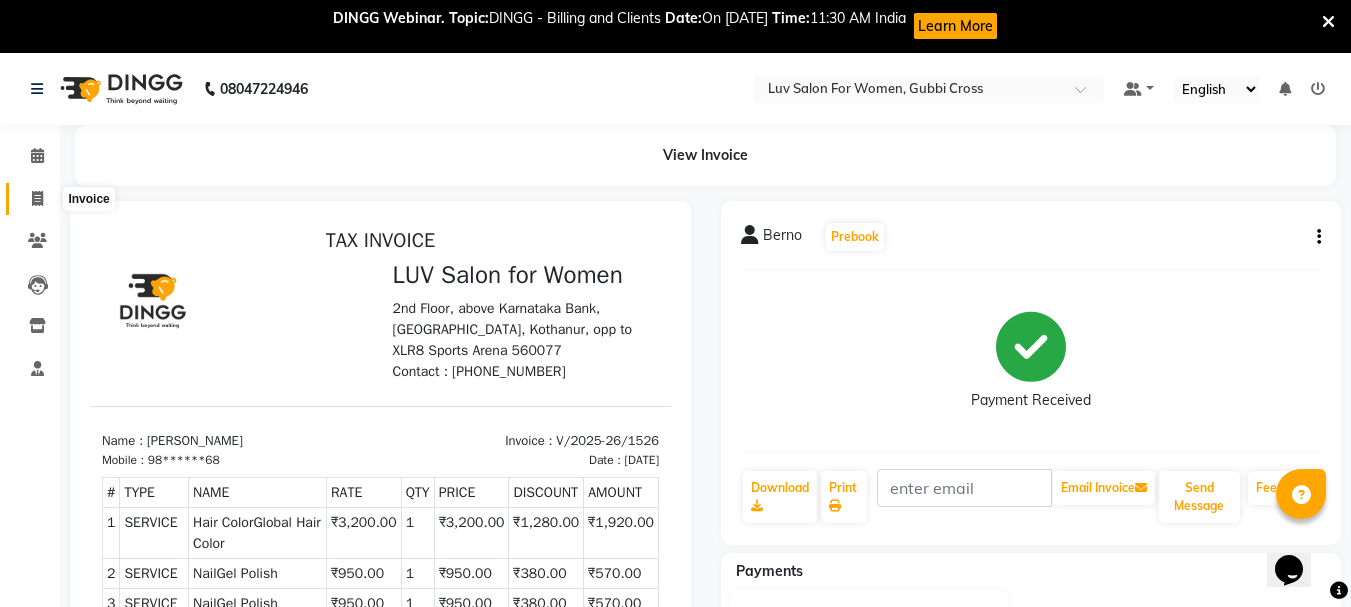 click 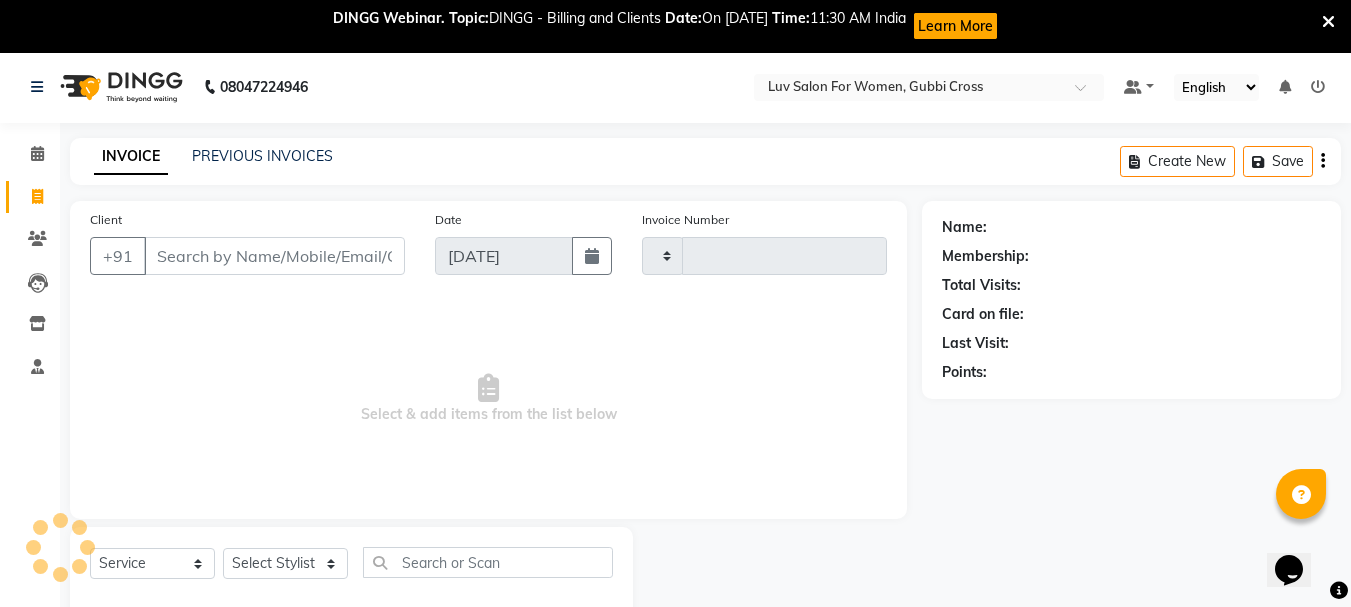 type on "1527" 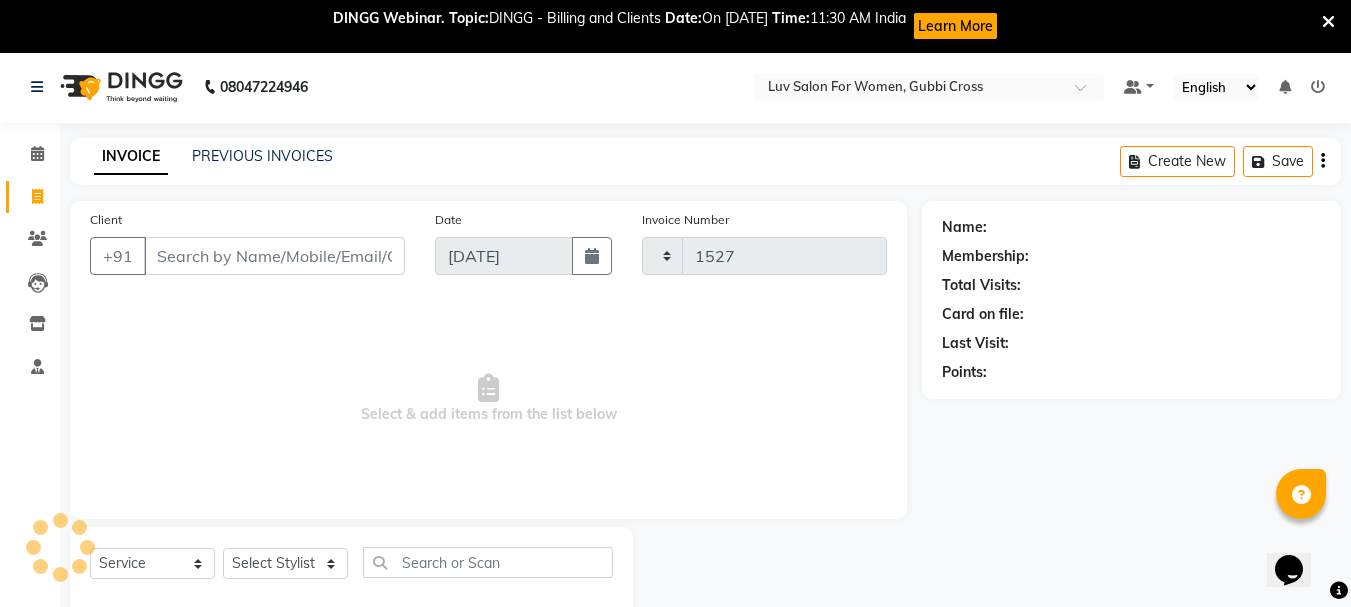 scroll, scrollTop: 53, scrollLeft: 0, axis: vertical 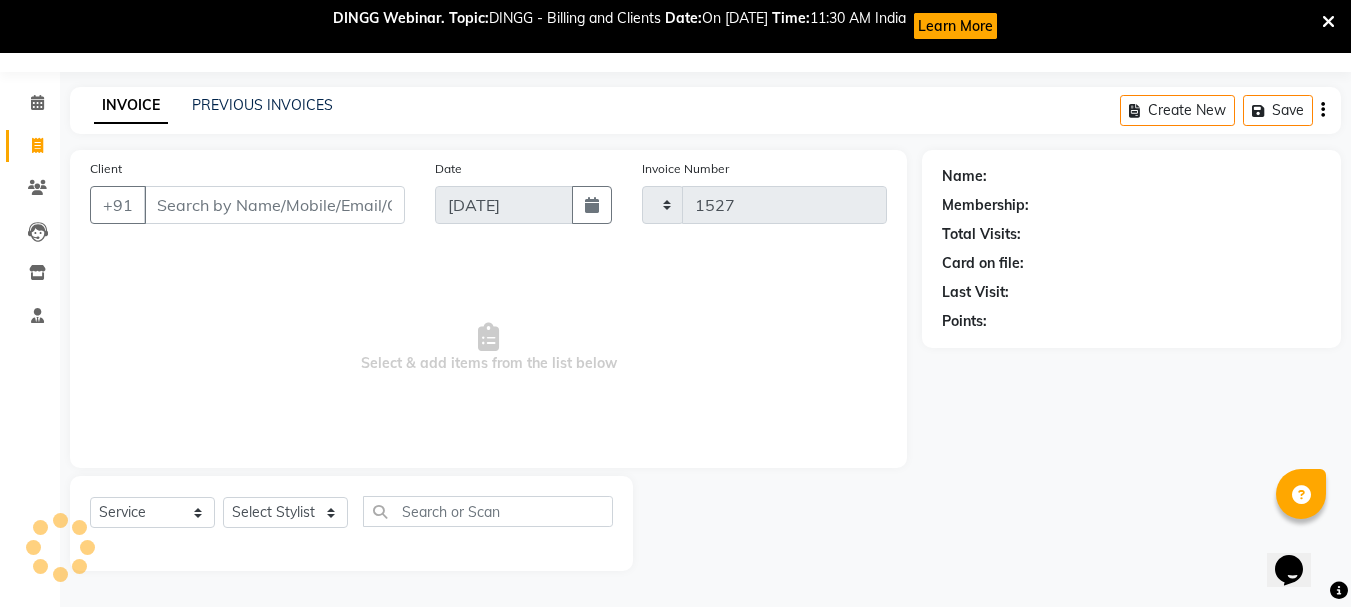 select on "7221" 